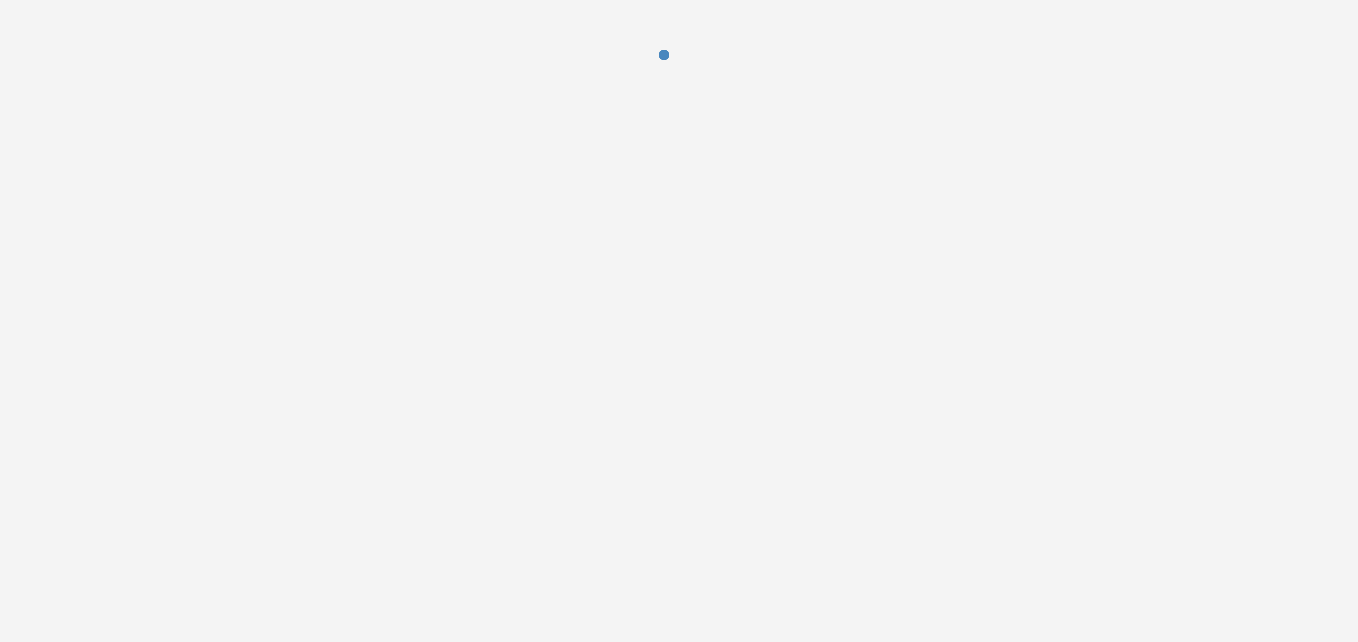 scroll, scrollTop: 0, scrollLeft: 0, axis: both 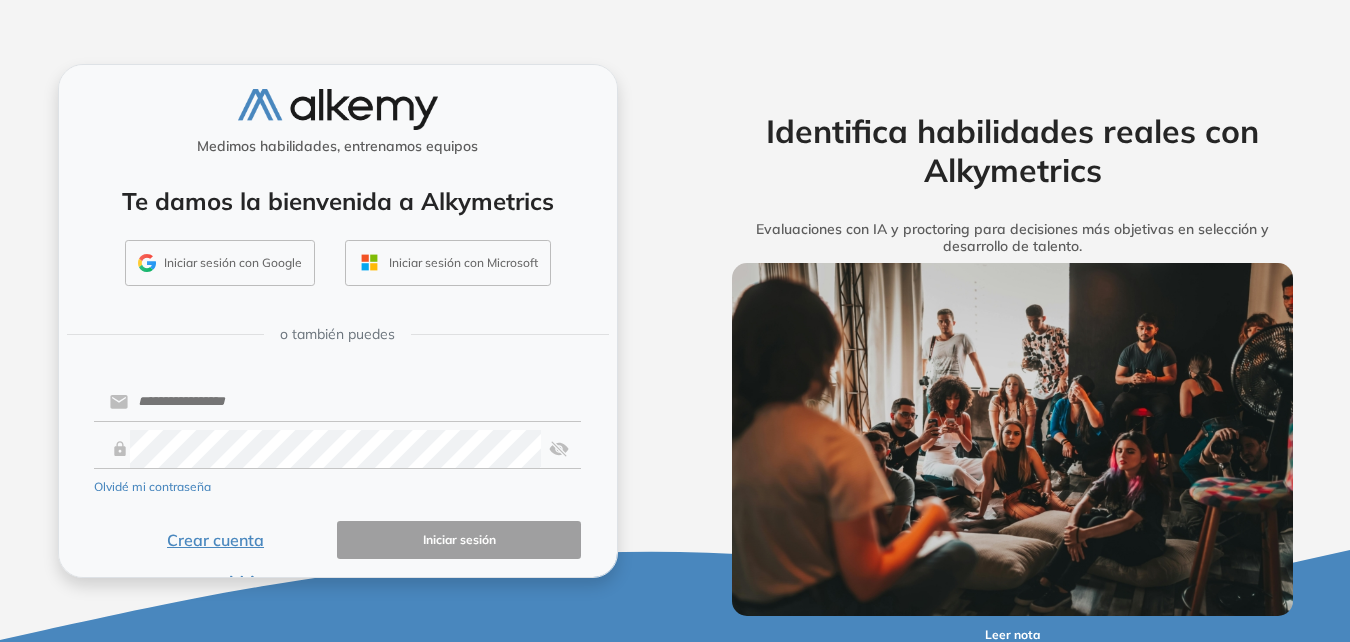 click on "Iniciar sesión con Microsoft" at bounding box center (448, 263) 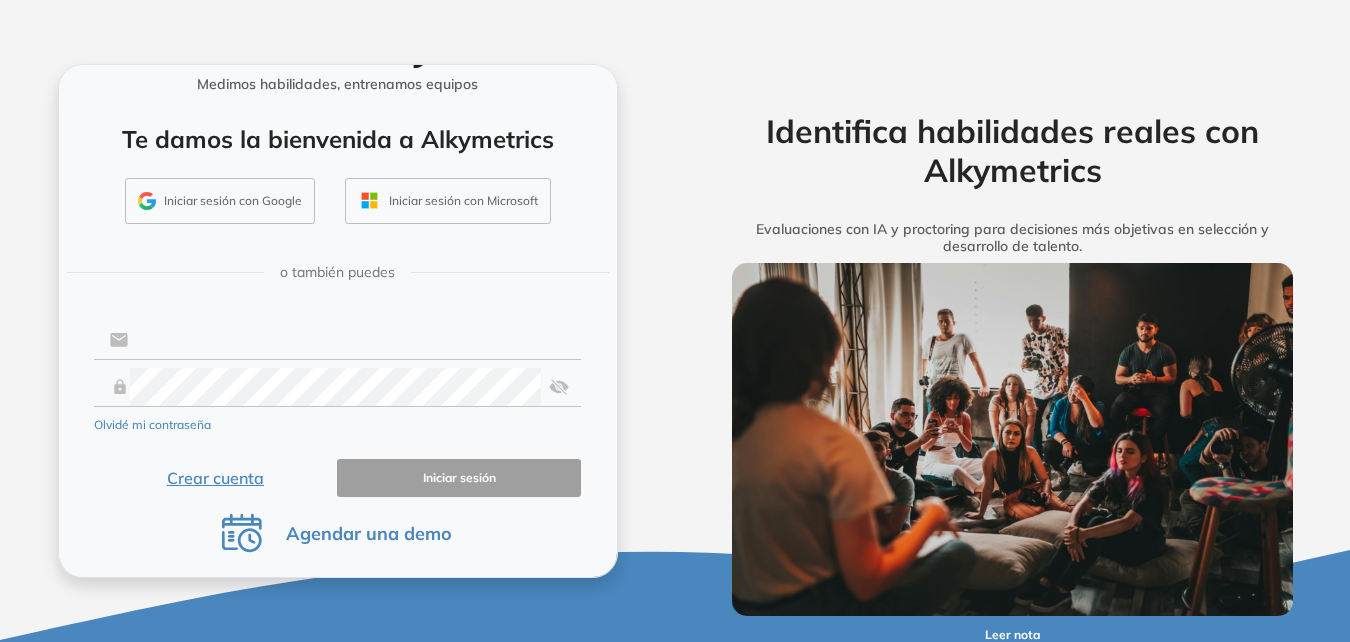 click at bounding box center (354, 340) 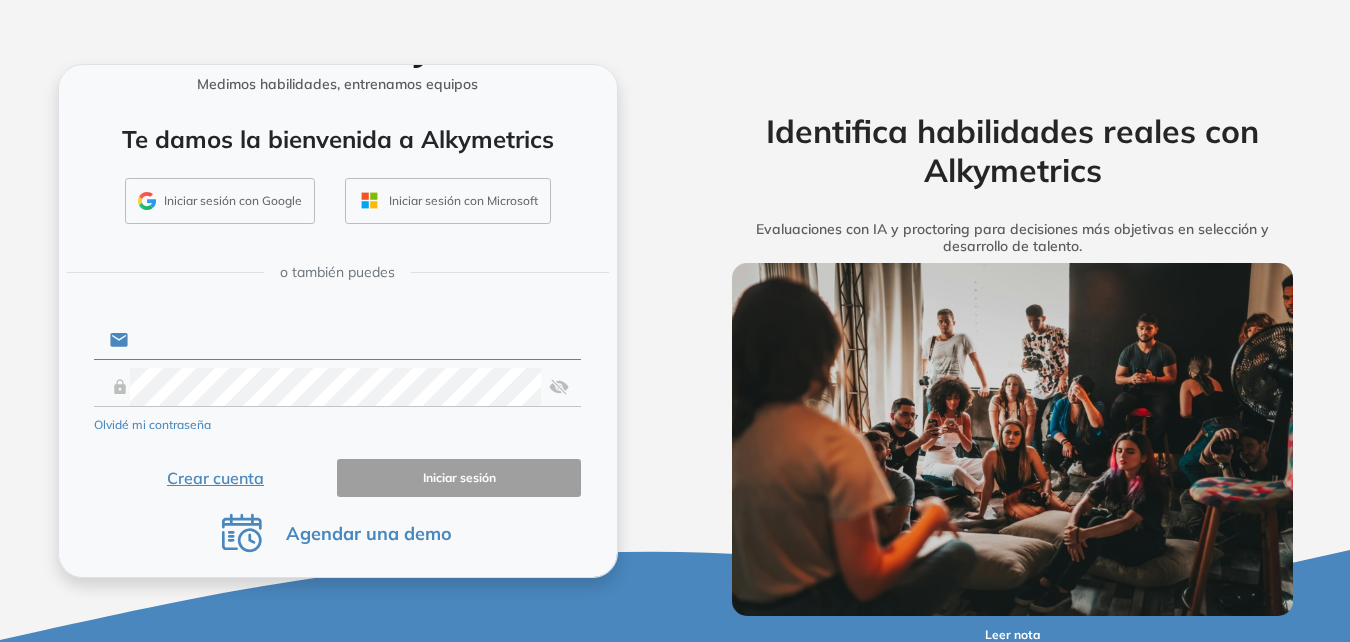 paste on "**********" 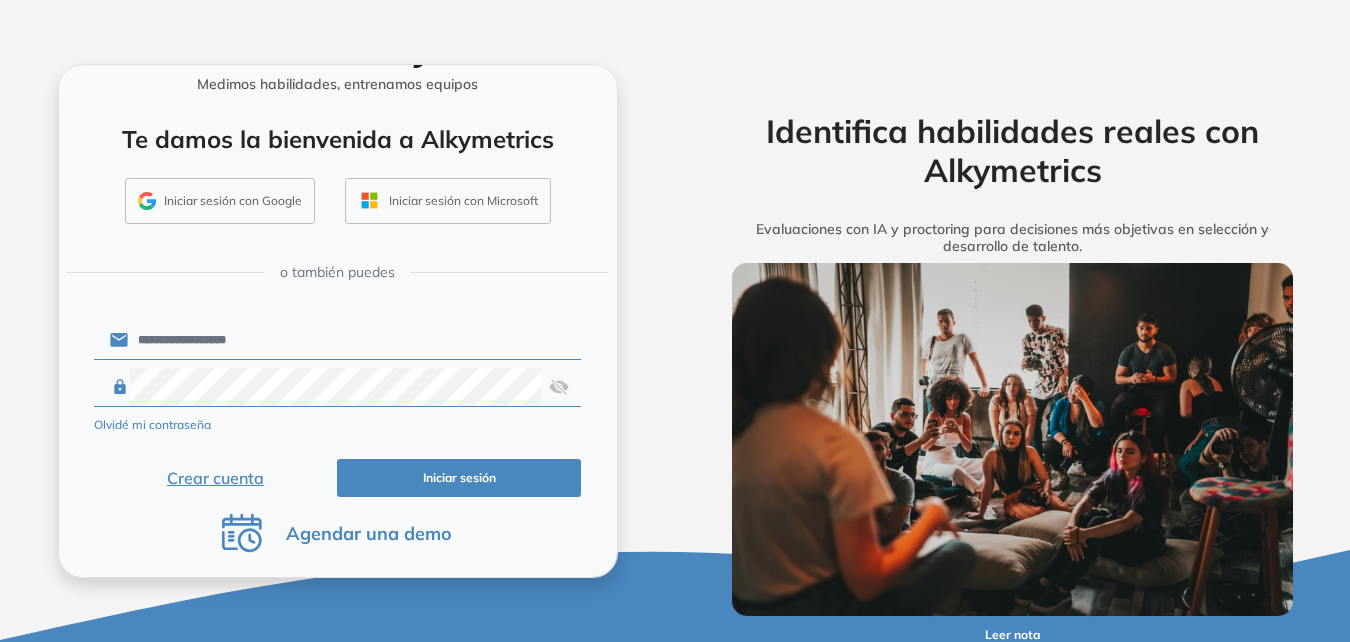 click at bounding box center (559, 387) 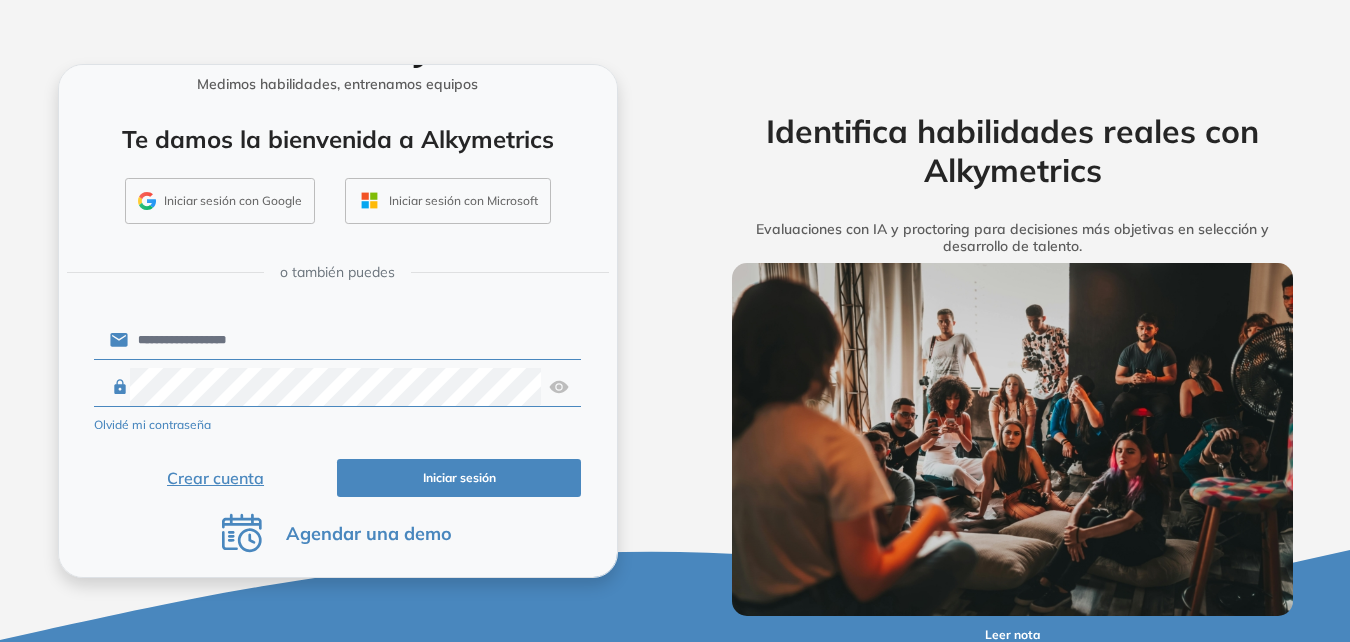 click on "Iniciar sesión" at bounding box center [459, 478] 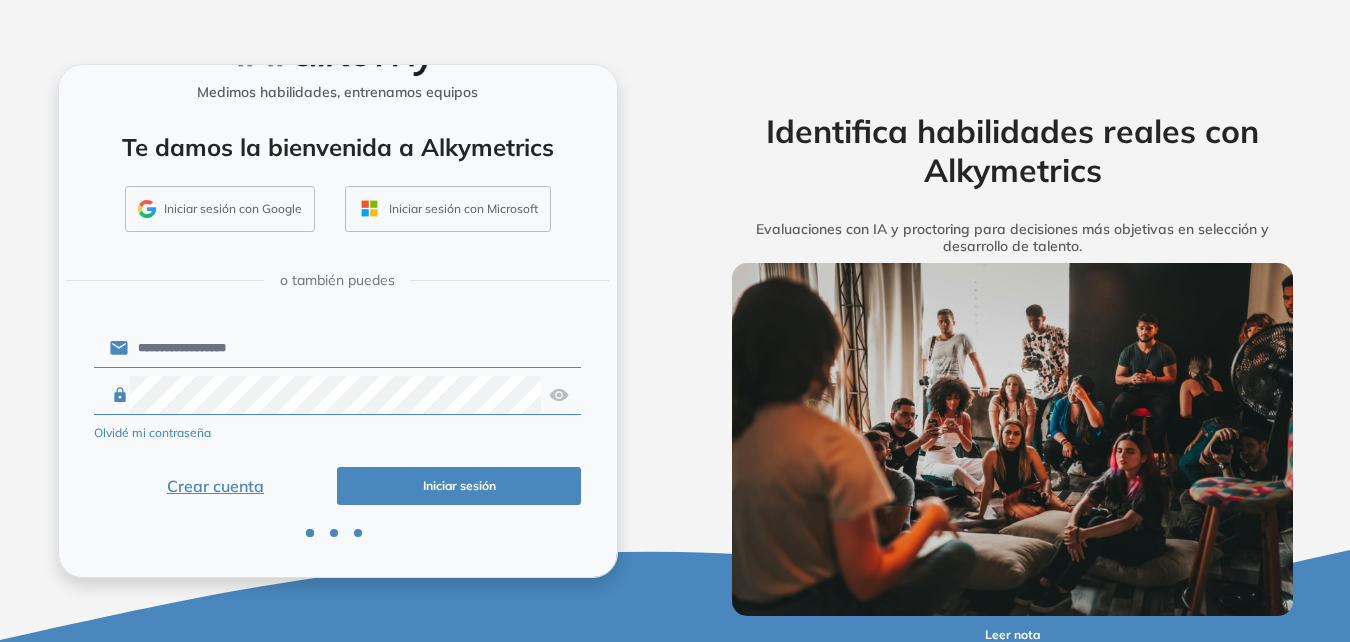scroll, scrollTop: 54, scrollLeft: 0, axis: vertical 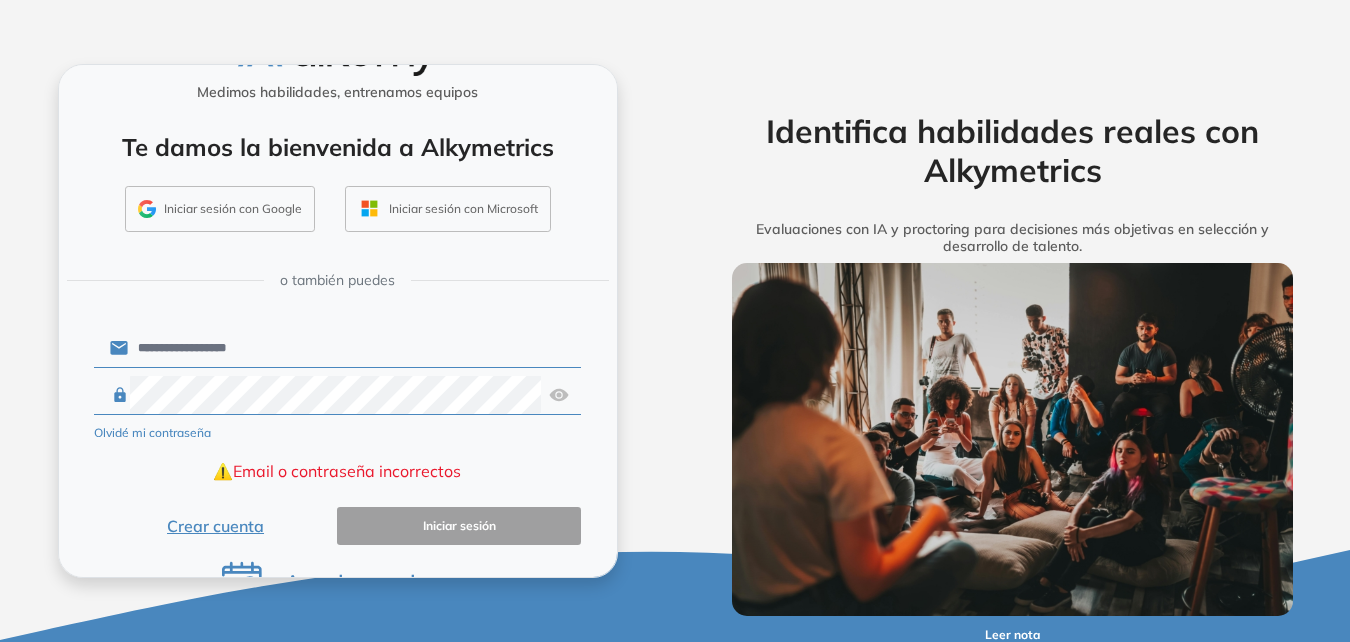 click on "o también puedes" at bounding box center [338, 280] 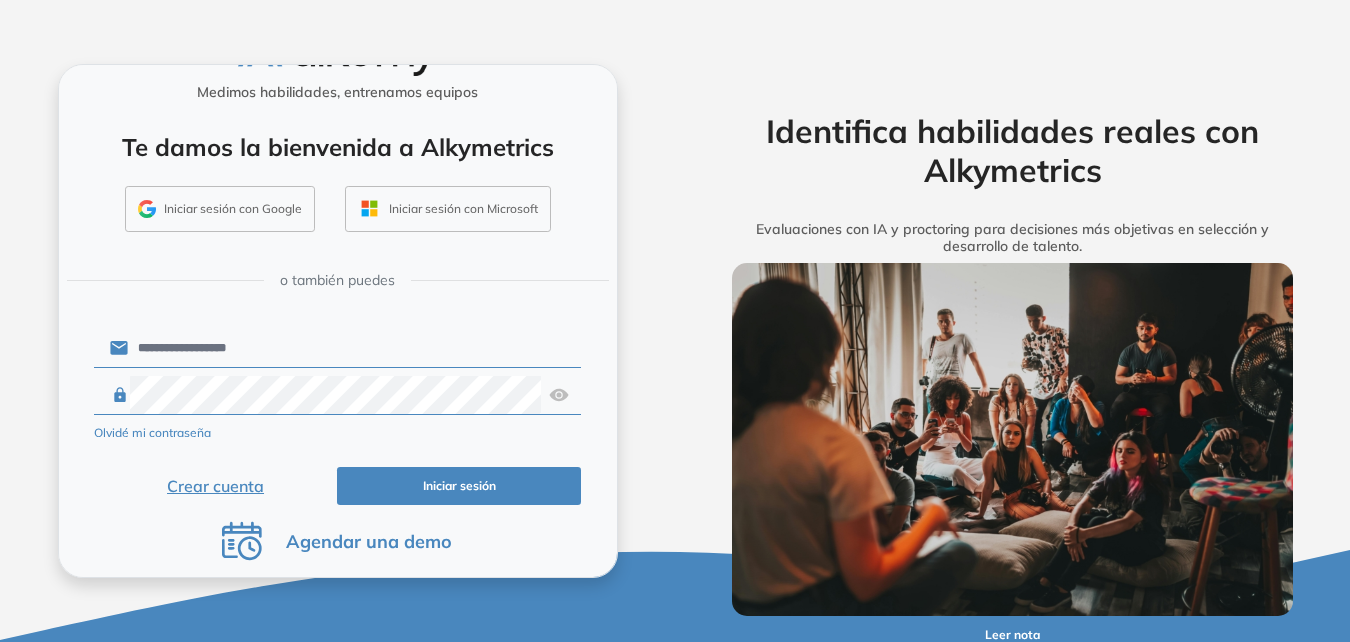 click on "Iniciar sesión" at bounding box center (459, 486) 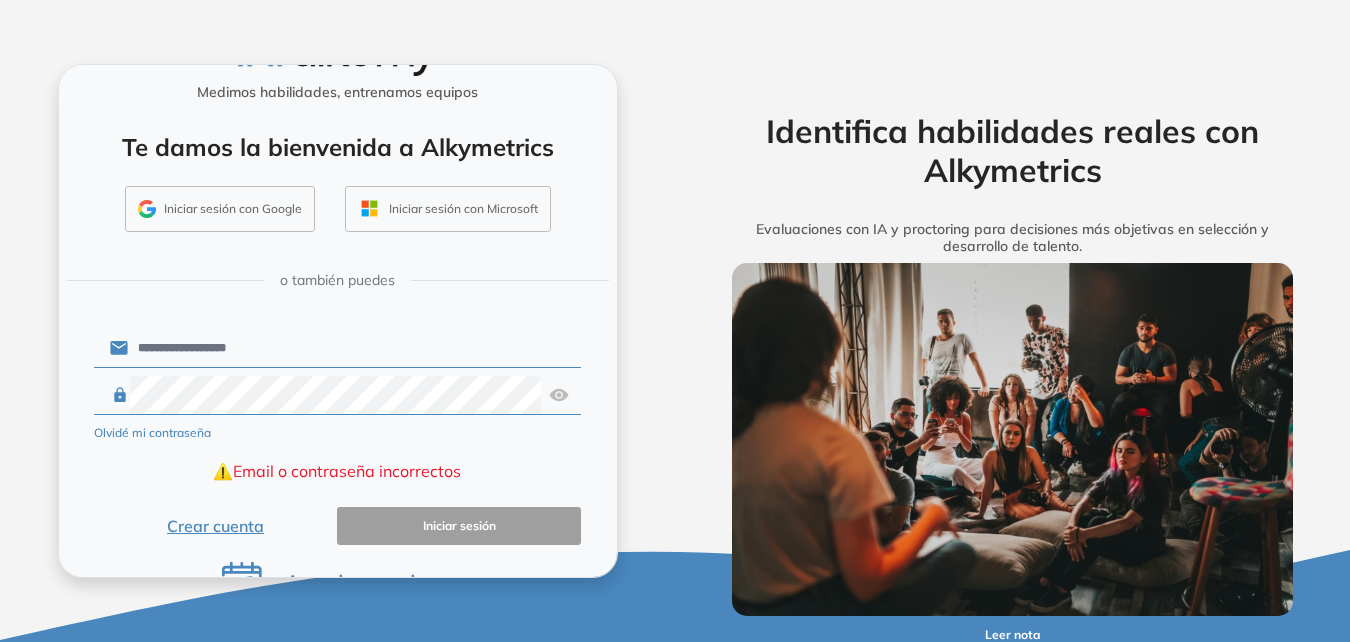 click on "**********" at bounding box center [354, 348] 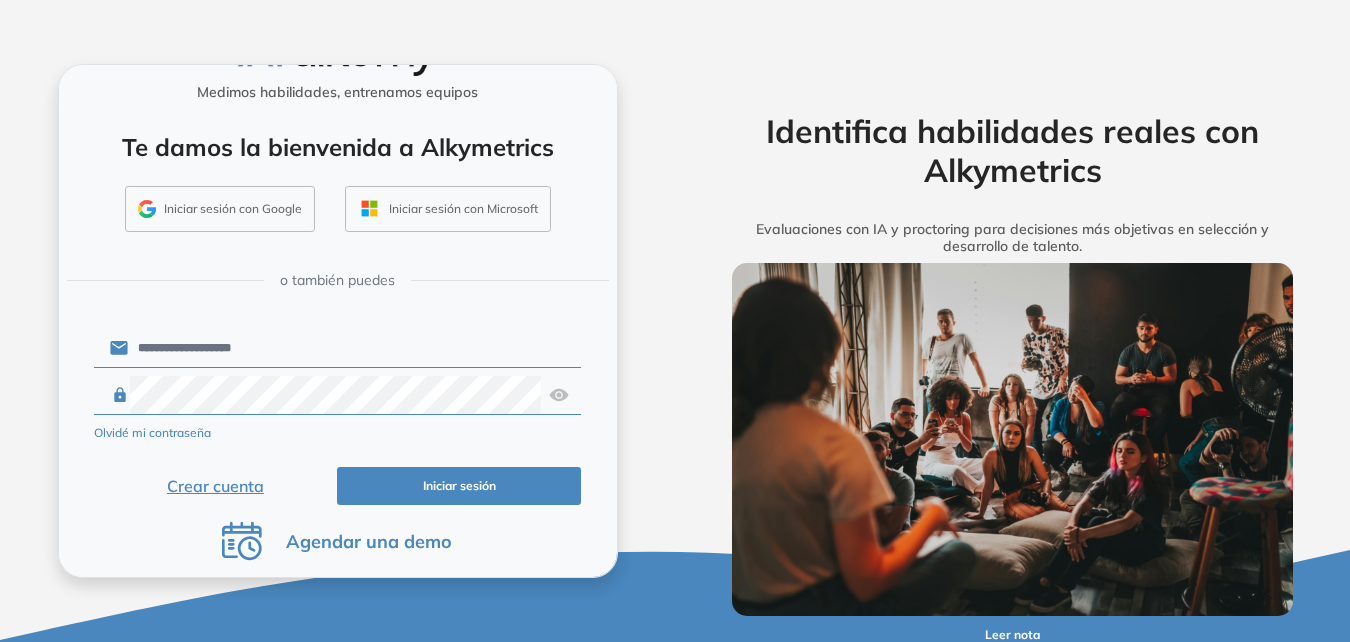 click on "Iniciar sesión" at bounding box center (459, 486) 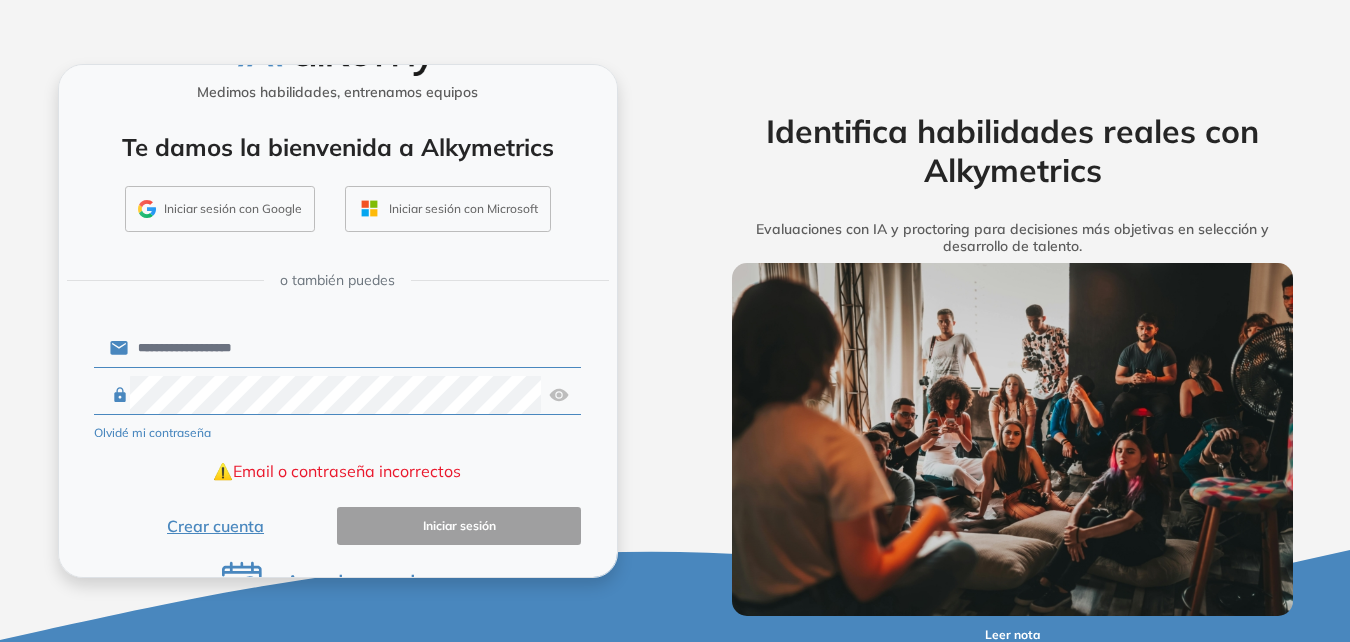 click on "**********" at bounding box center [354, 348] 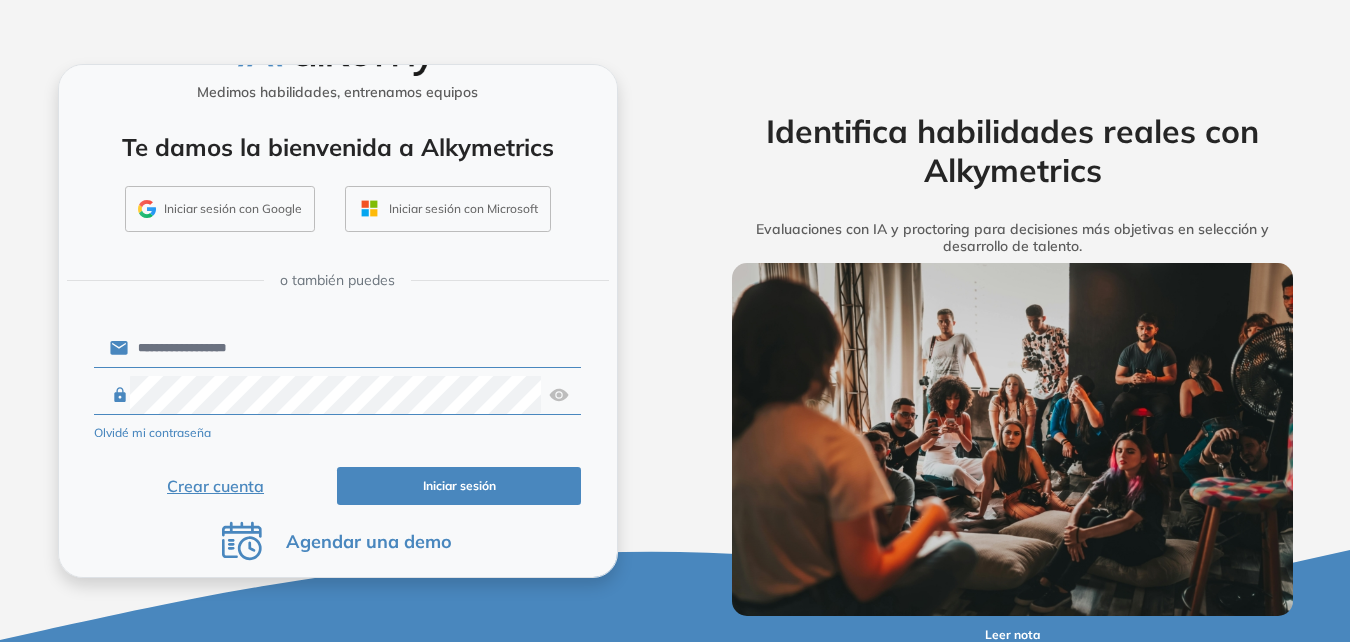 type on "**********" 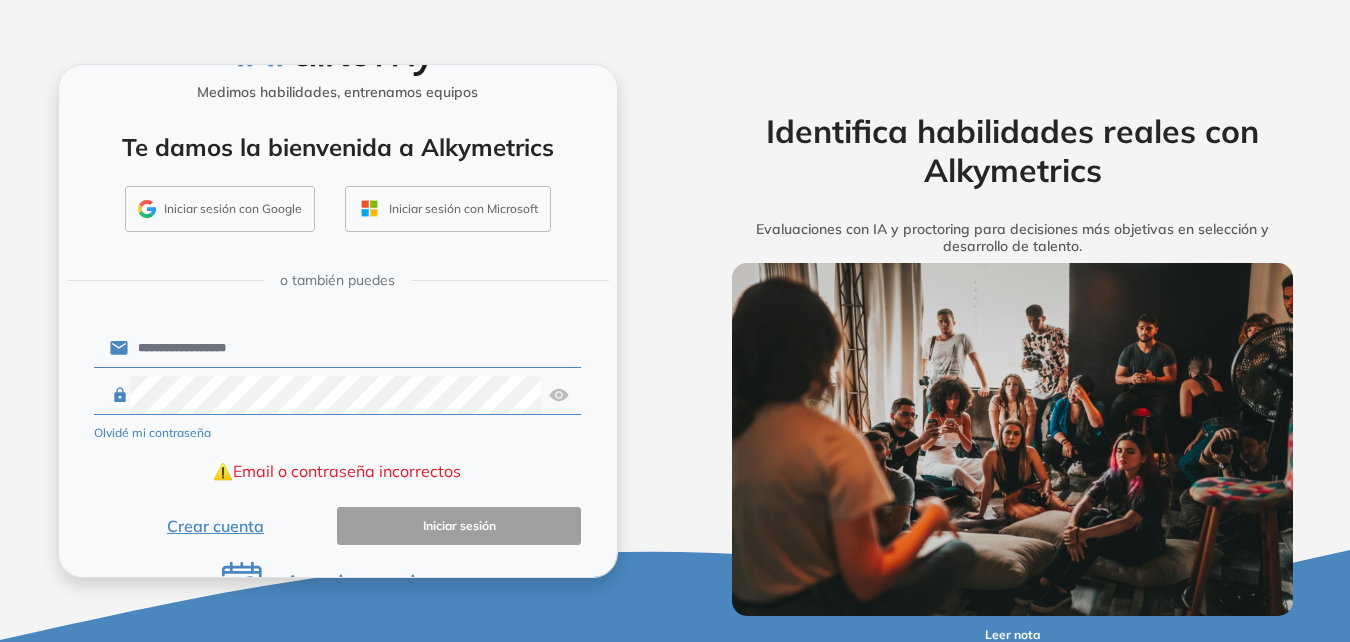 click on "**********" at bounding box center [338, 435] 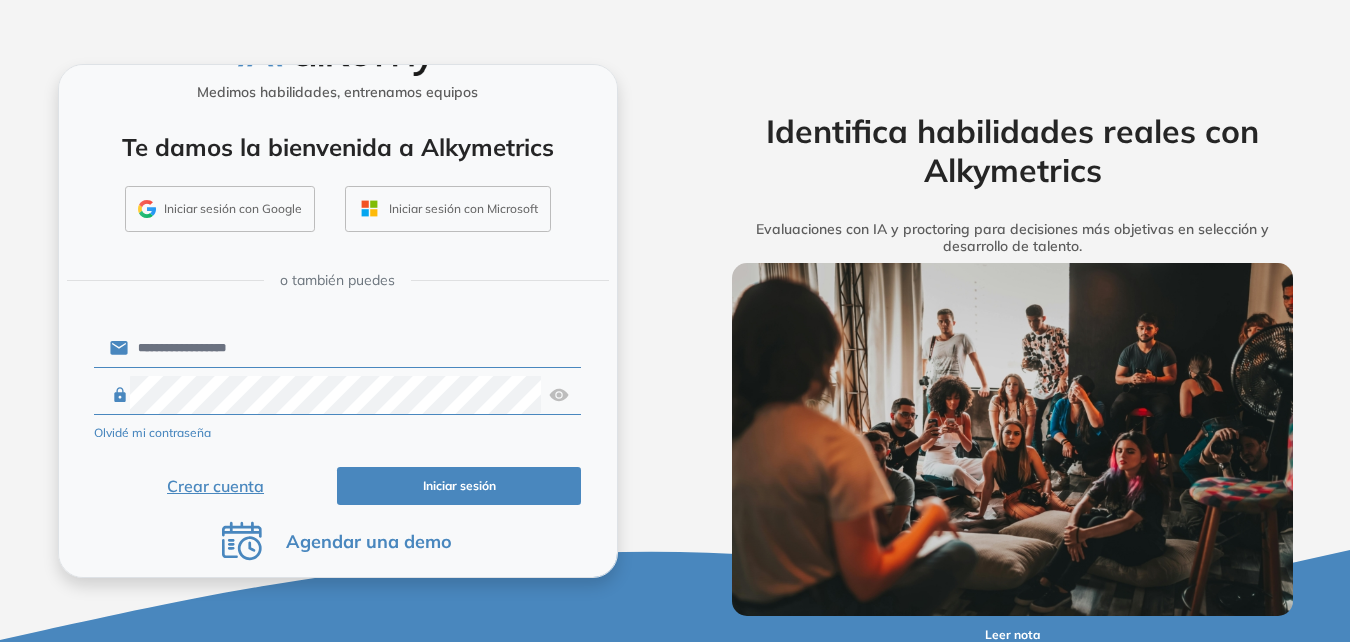 click on "**********" at bounding box center (337, 321) 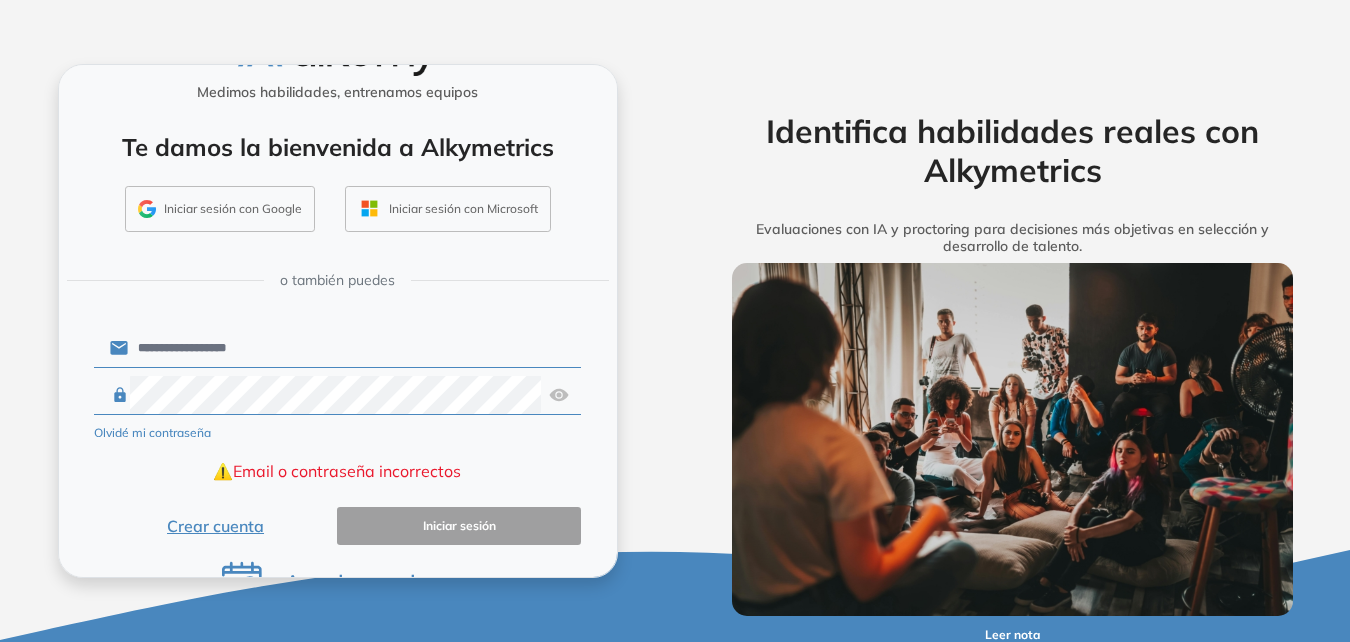 click on "**********" at bounding box center [338, 435] 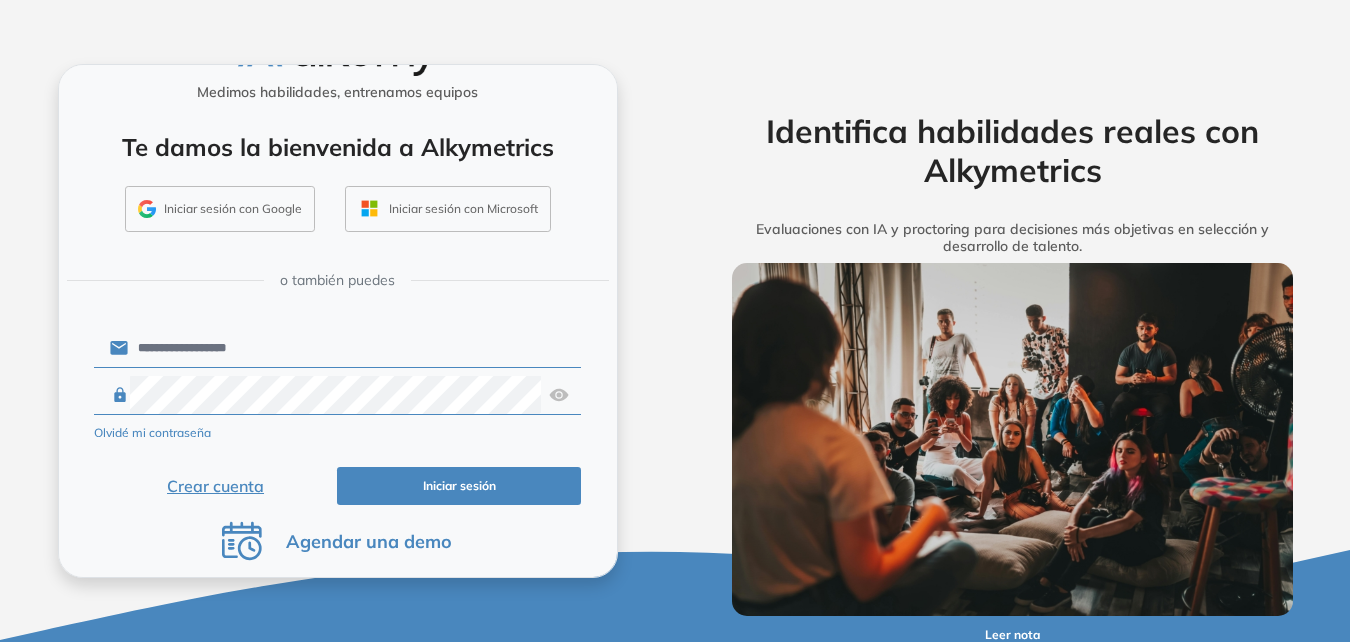 click on "Iniciar sesión" at bounding box center [459, 486] 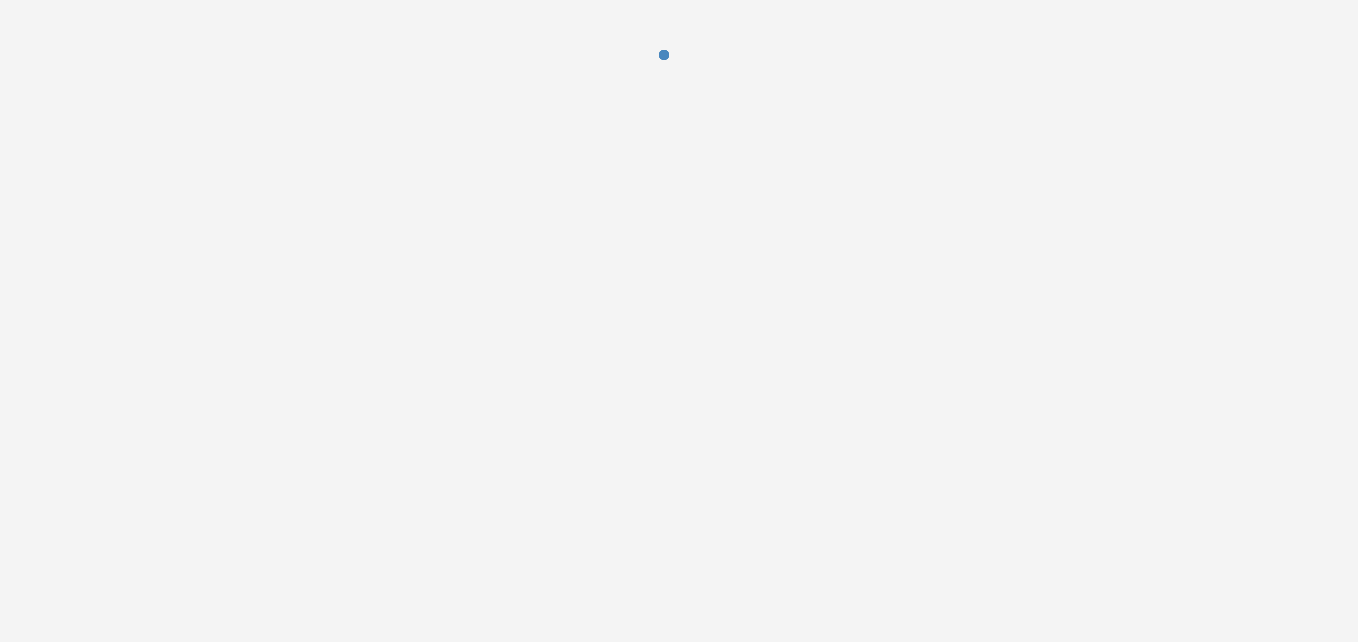 scroll, scrollTop: 0, scrollLeft: 0, axis: both 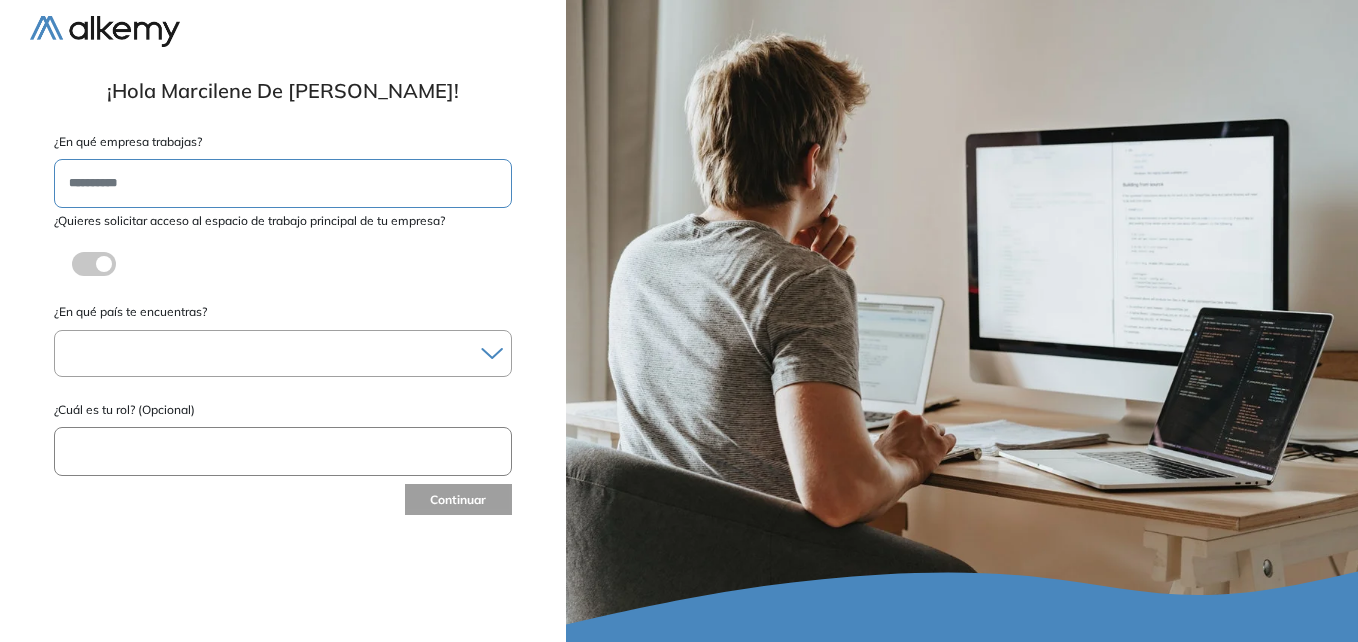 click at bounding box center (283, 183) 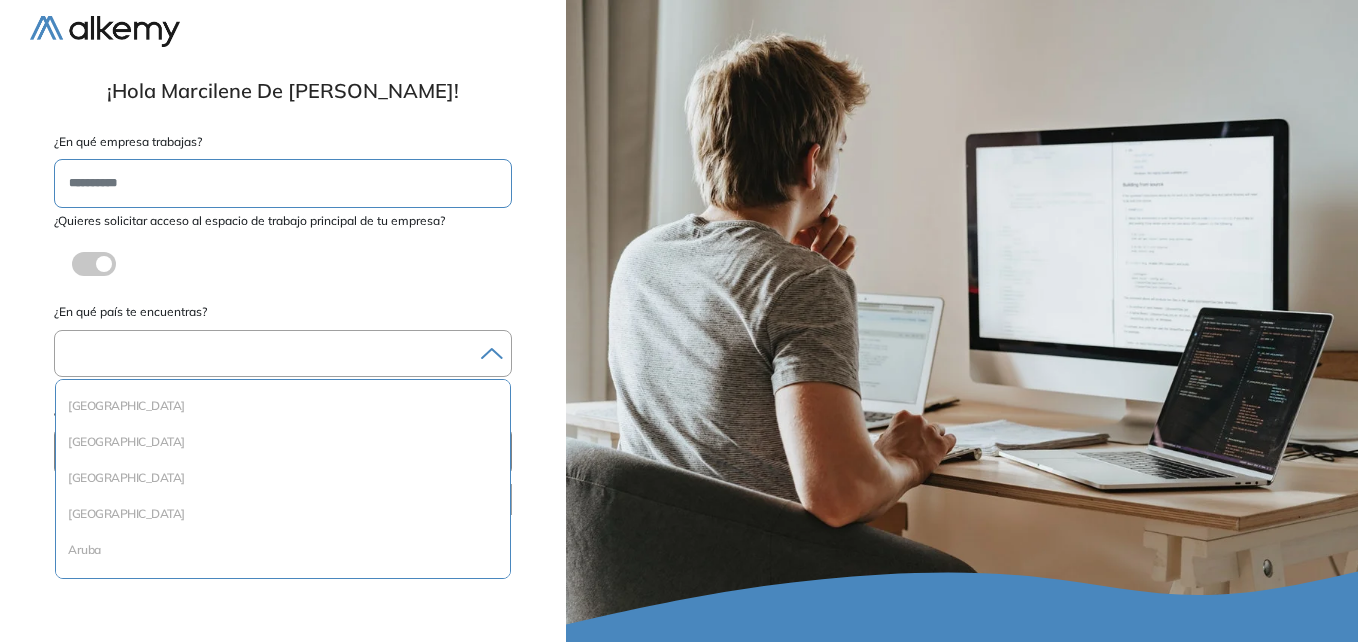 click at bounding box center (283, 353) 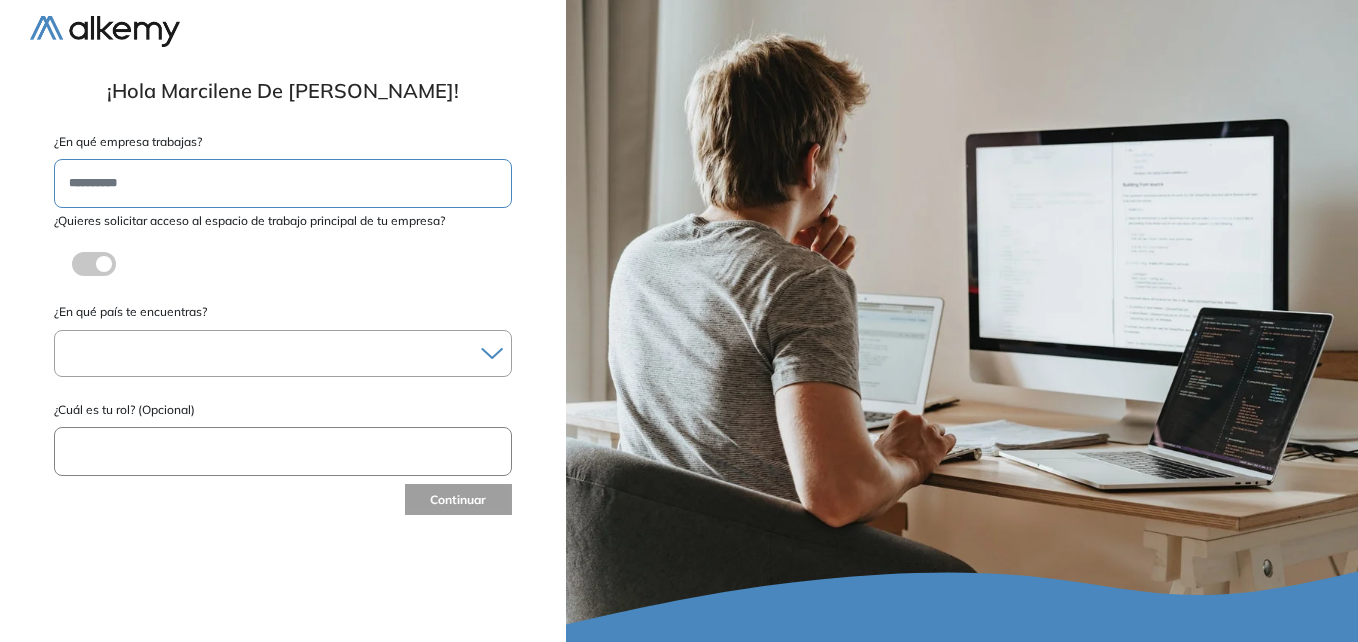 click at bounding box center (283, 353) 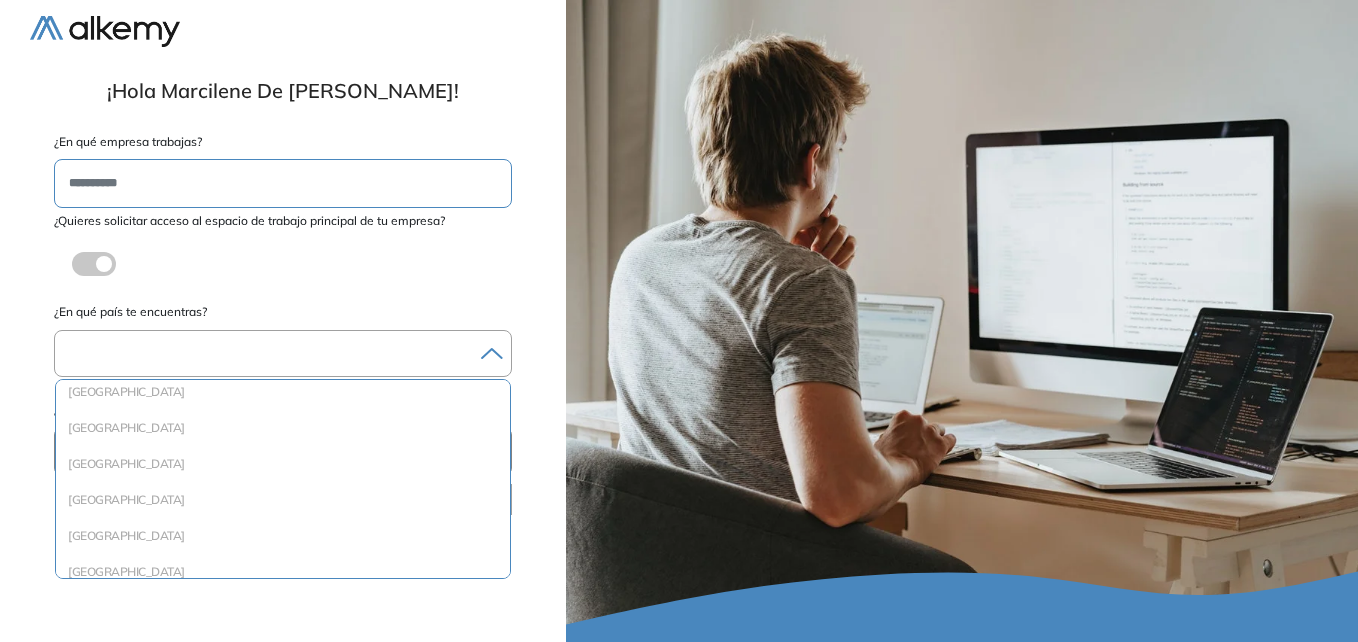 scroll, scrollTop: 500, scrollLeft: 0, axis: vertical 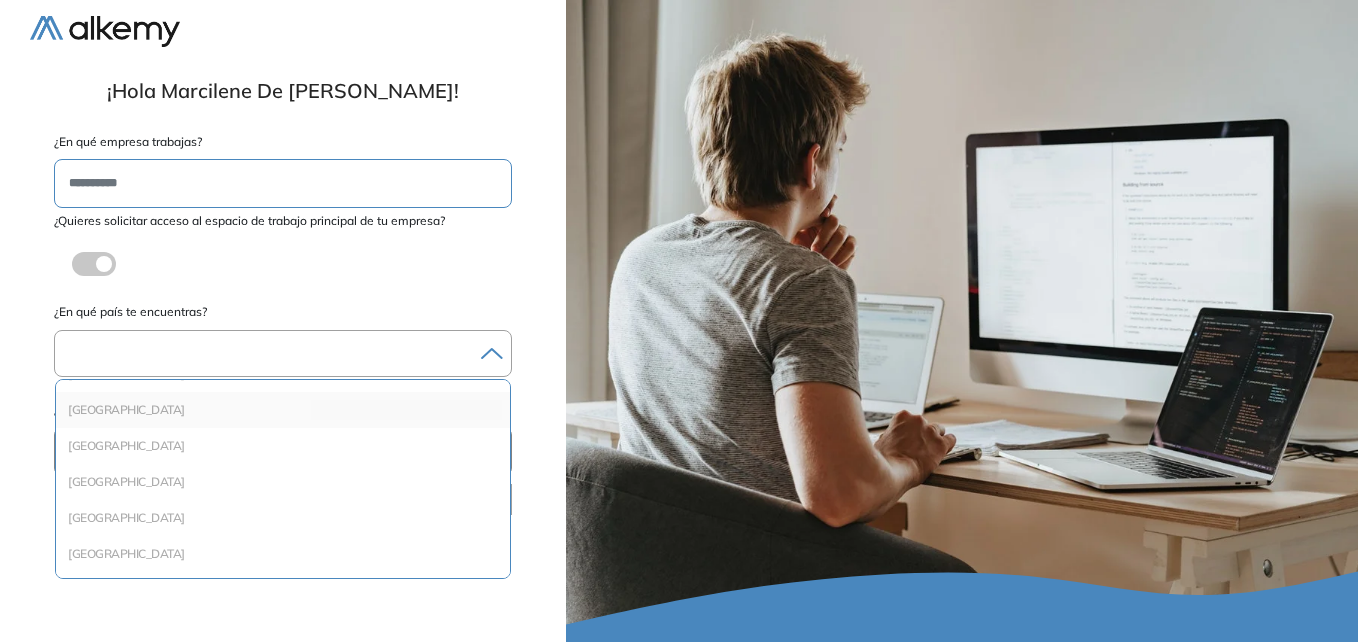 click on "Brasil" at bounding box center [283, 410] 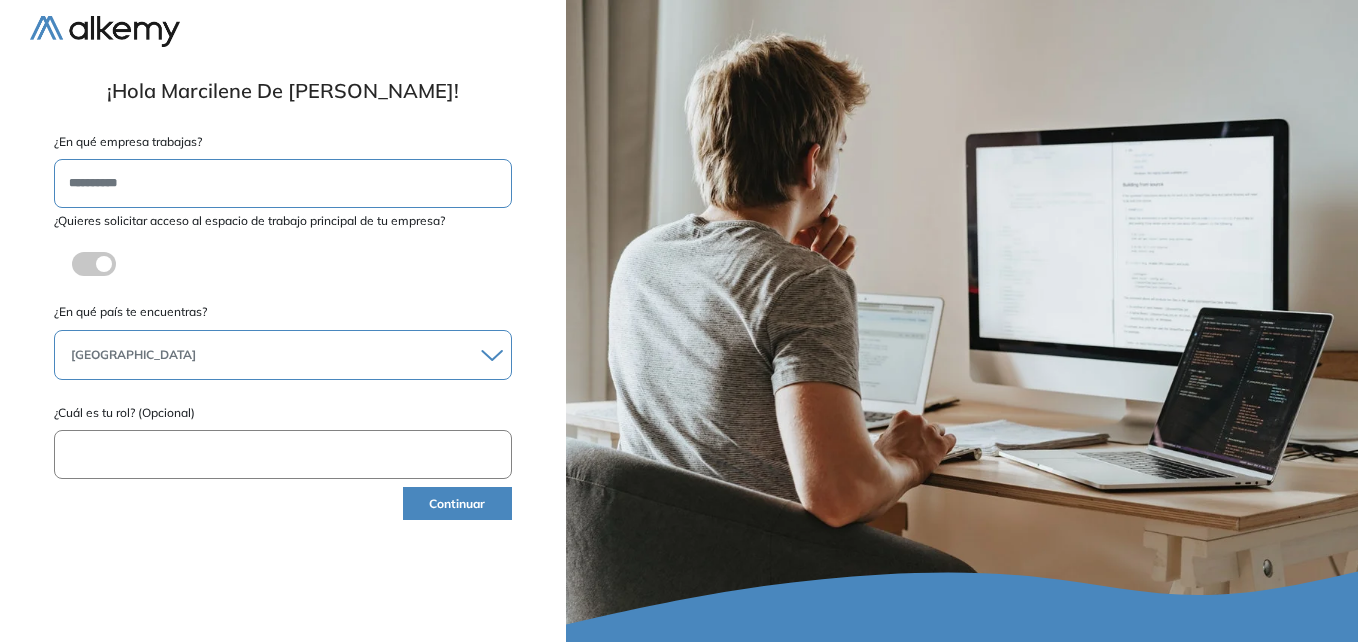 click at bounding box center [283, 454] 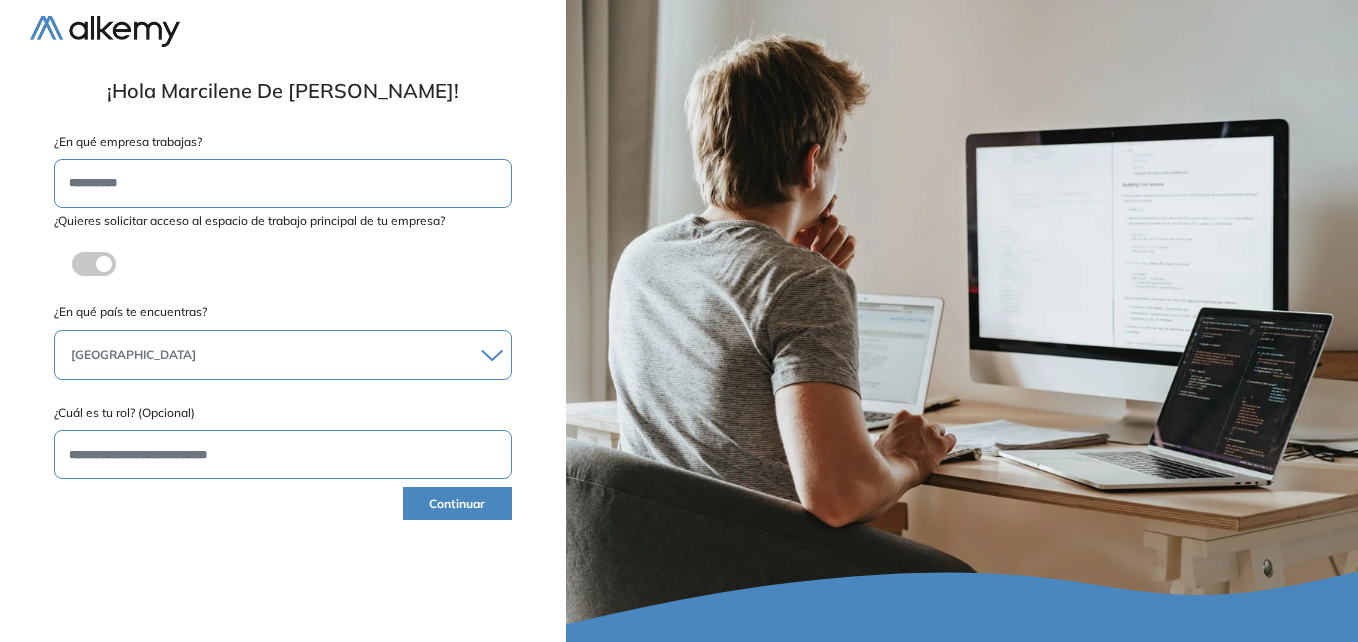 type on "**********" 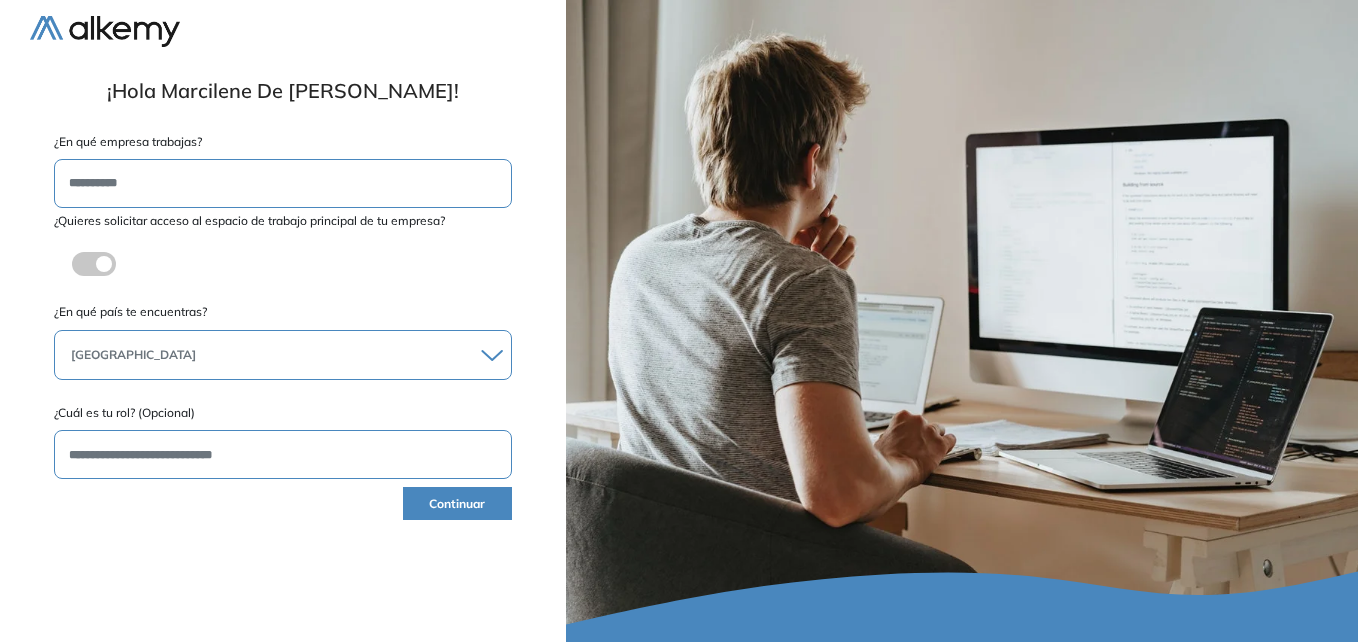 click on "Continuar" at bounding box center (457, 503) 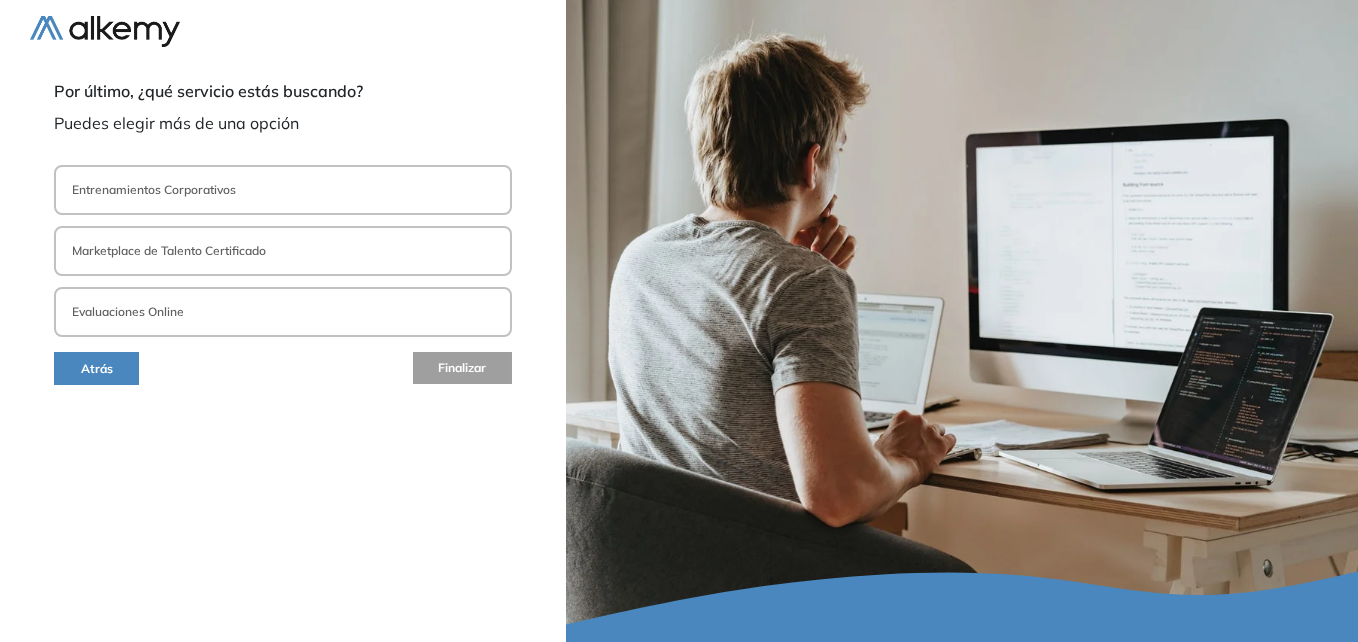 click on "**********" at bounding box center (283, 321) 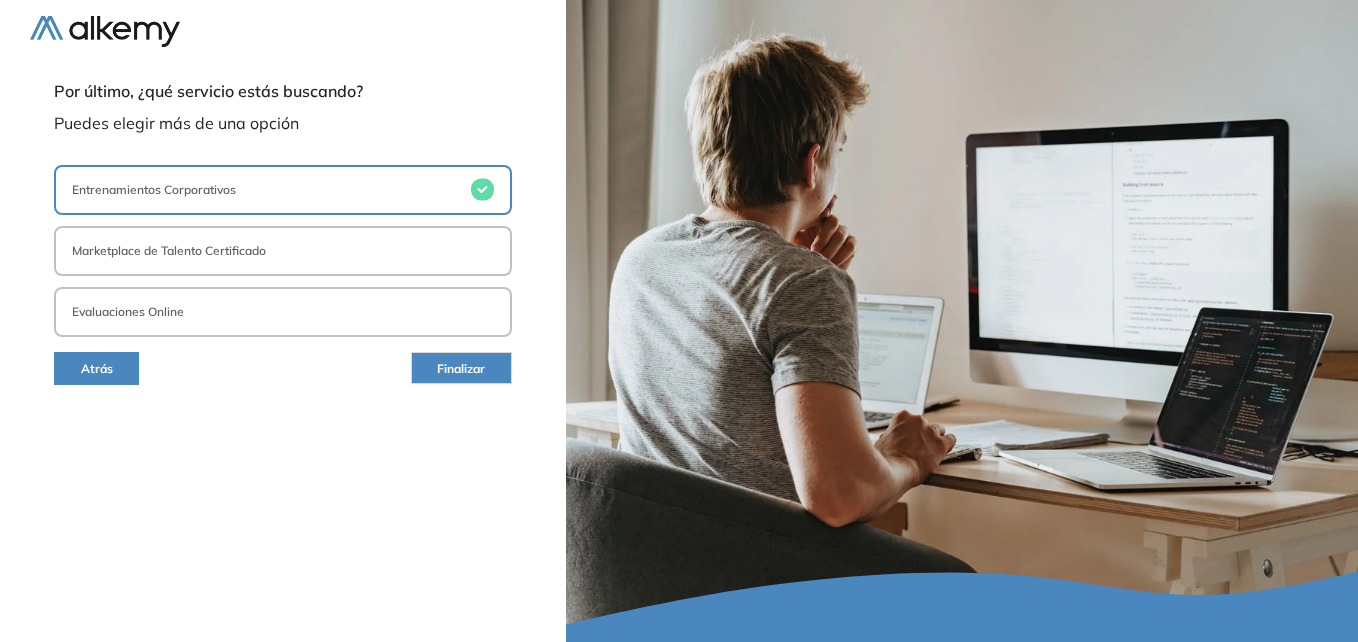 click on "Finalizar" at bounding box center [461, 369] 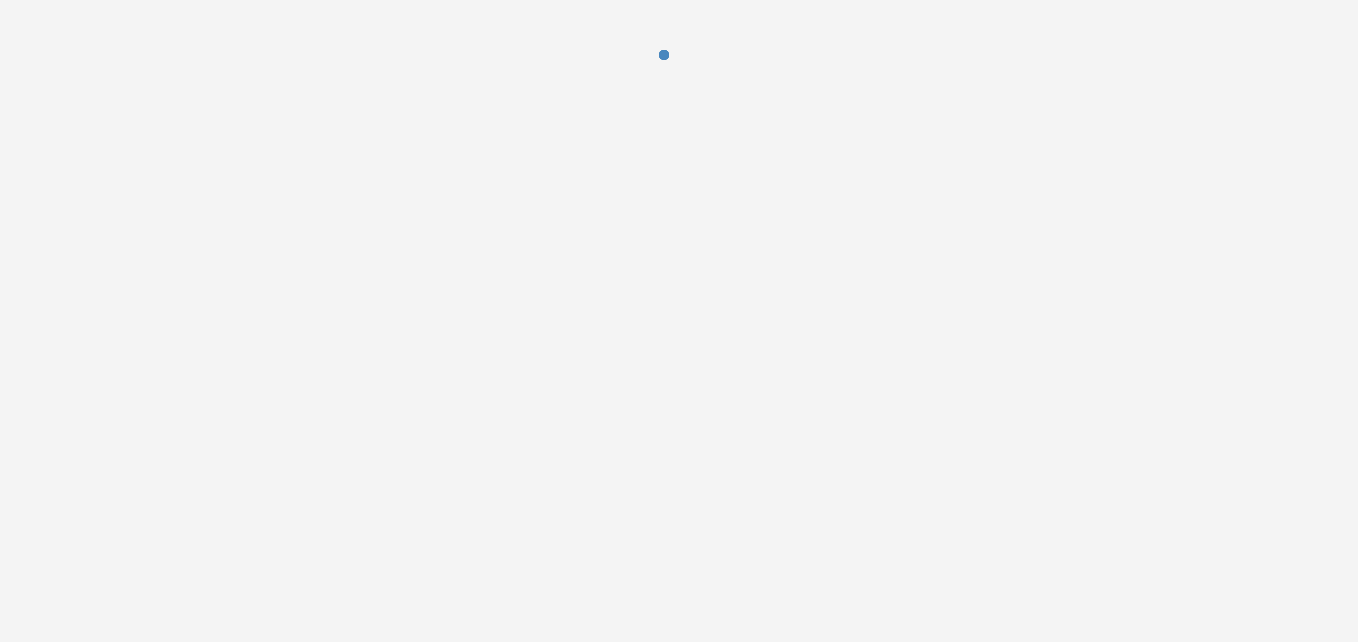 scroll, scrollTop: 0, scrollLeft: 0, axis: both 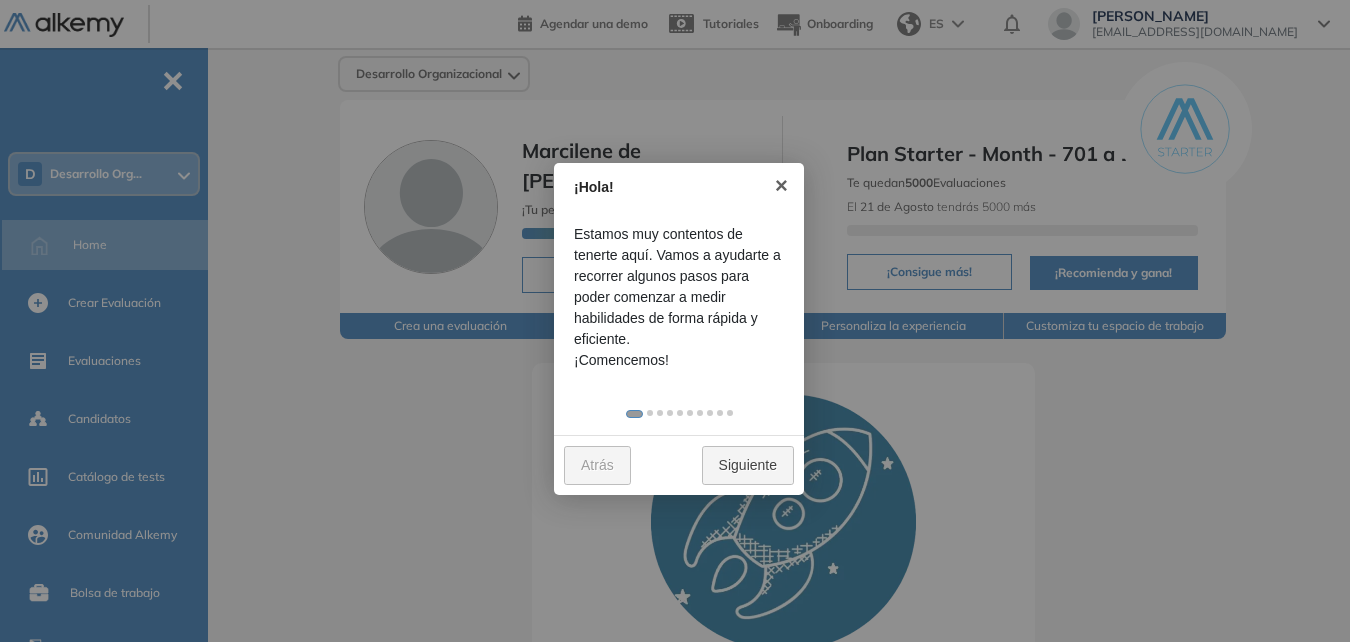 click at bounding box center [675, 321] 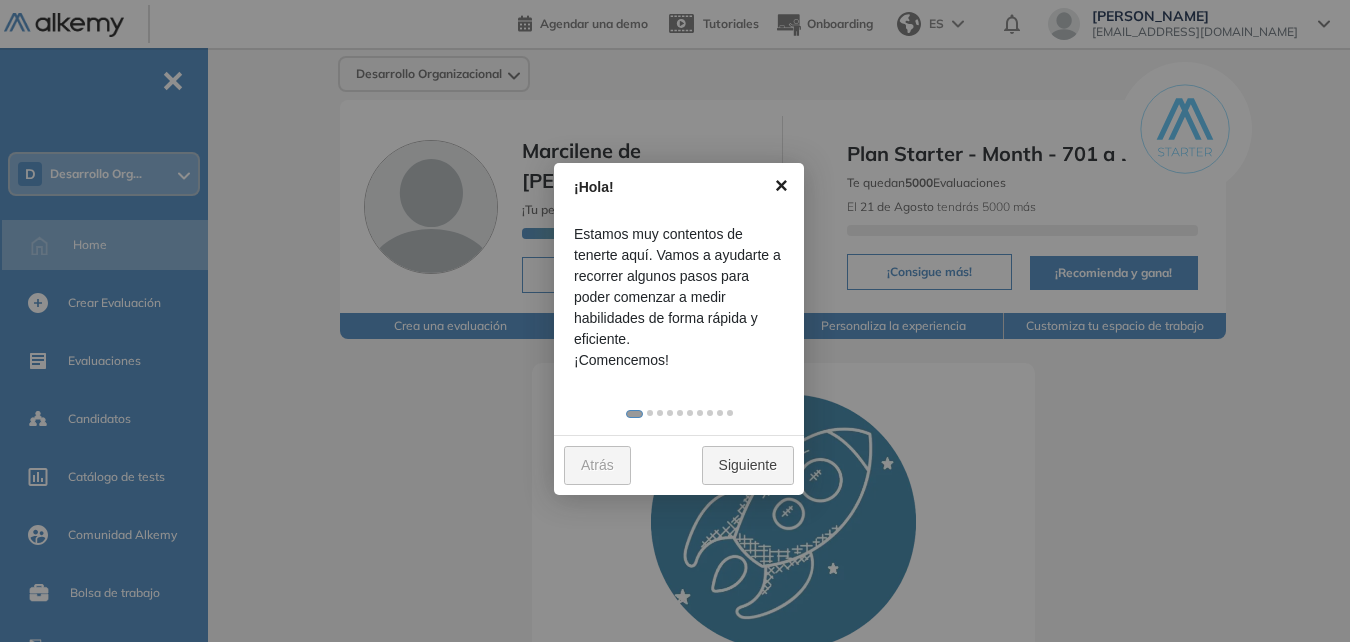 click on "×" at bounding box center [781, 185] 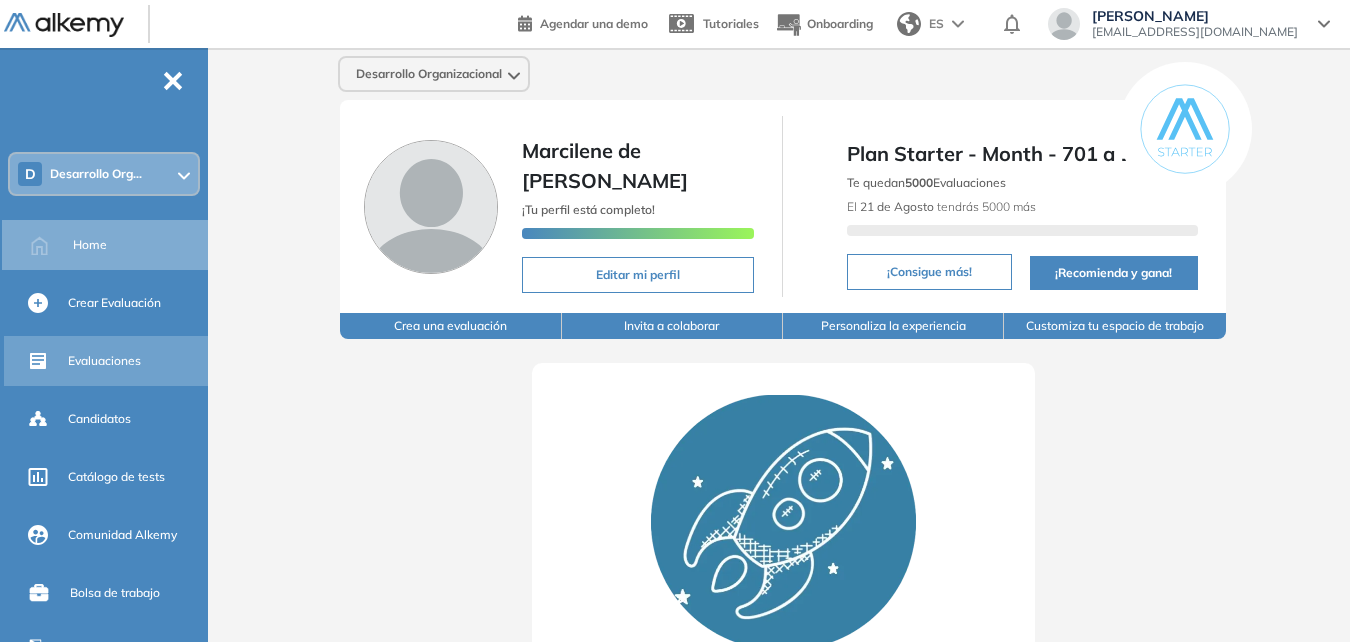 click on "Evaluaciones" at bounding box center [104, 361] 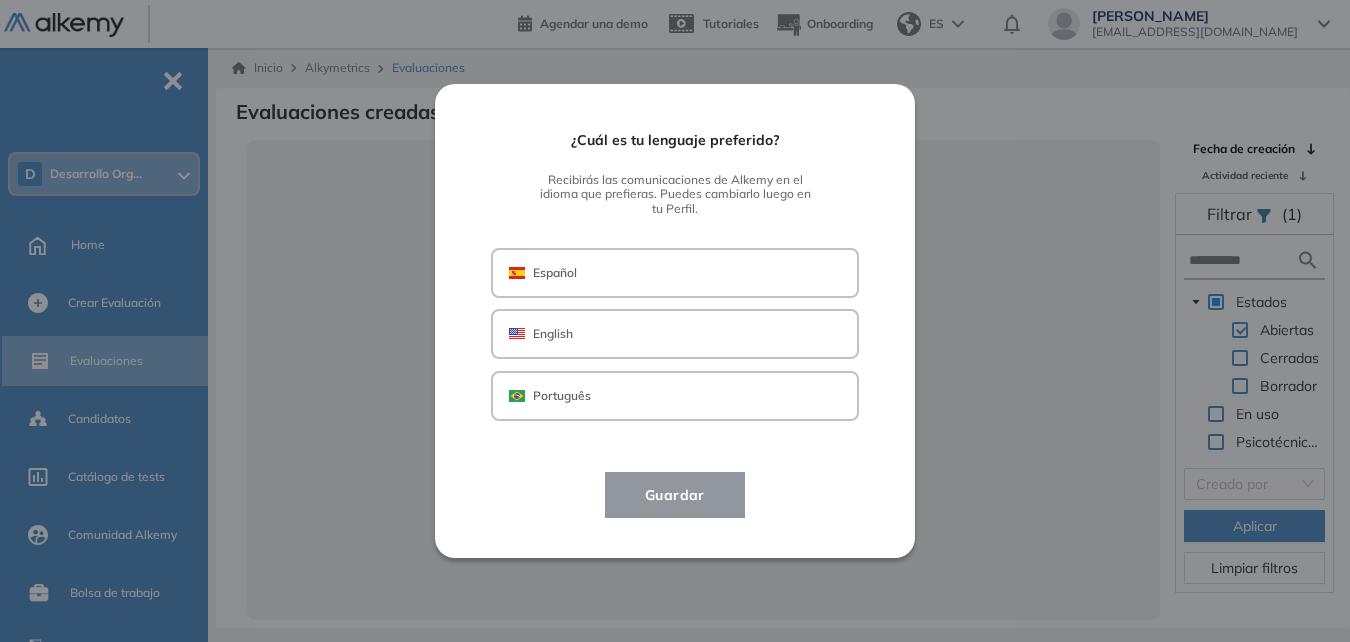 click on "Português" at bounding box center [562, 396] 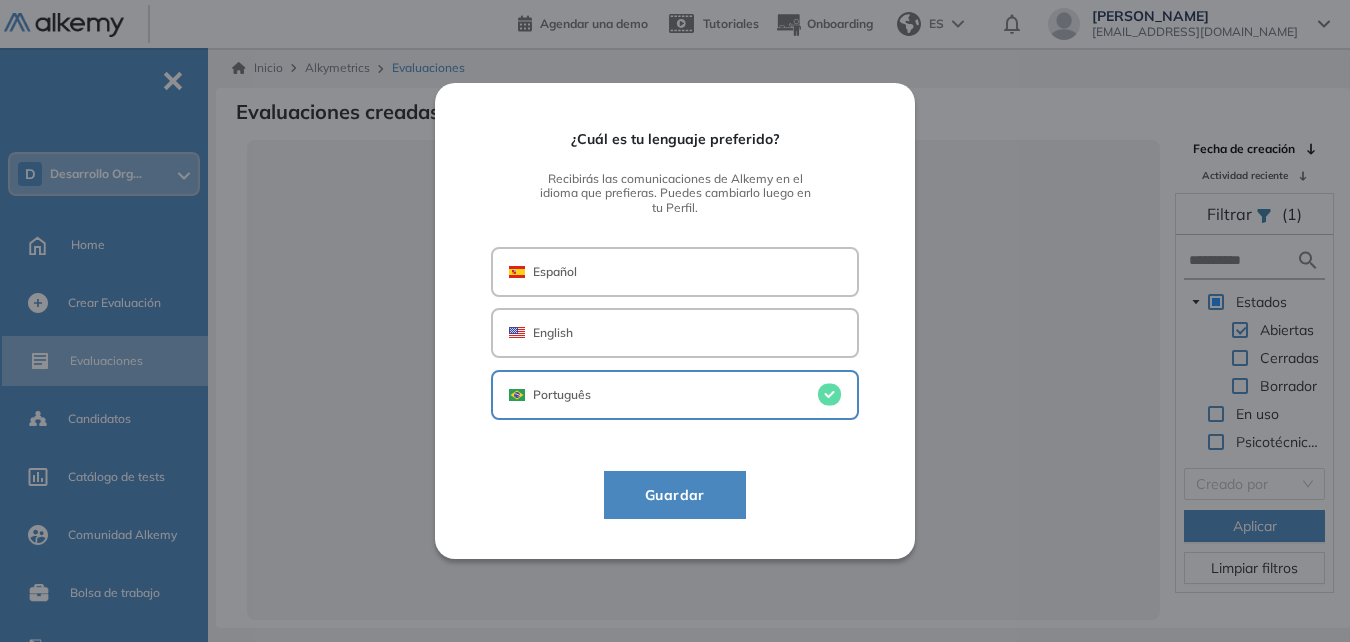 click on "Guardar" at bounding box center [675, 495] 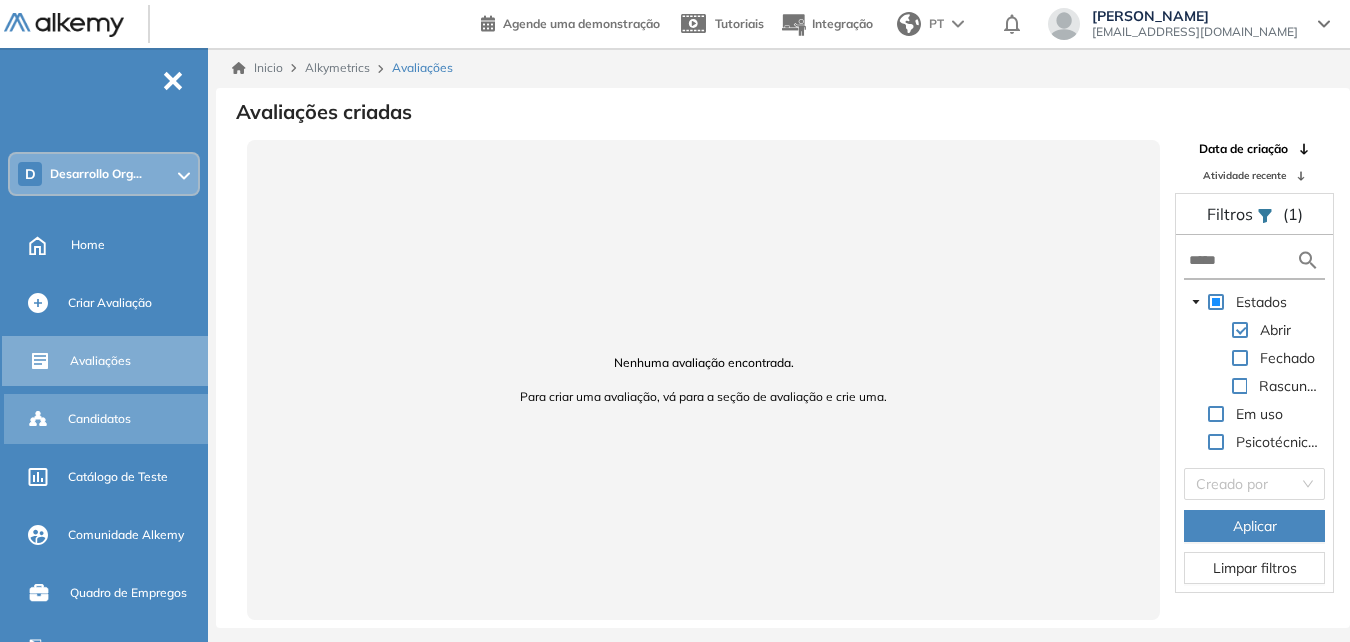click on "Candidatos" at bounding box center (99, 419) 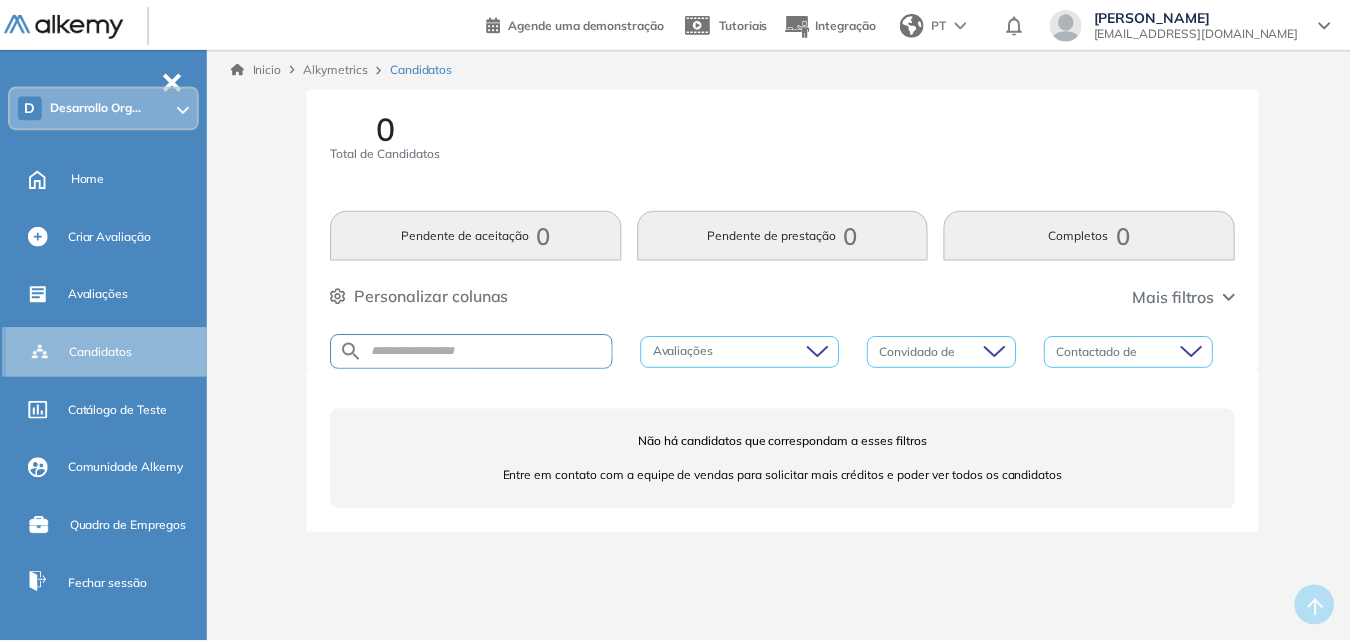 scroll, scrollTop: 100, scrollLeft: 0, axis: vertical 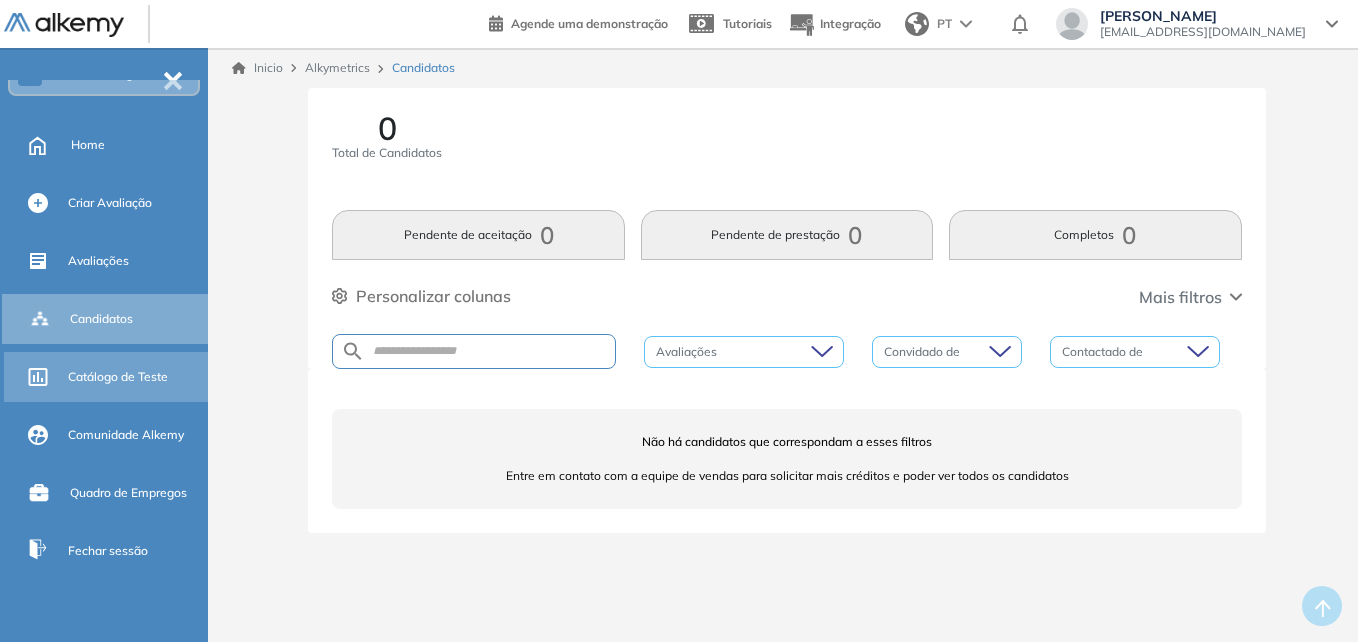 click on "Catálogo de Teste" at bounding box center [136, 377] 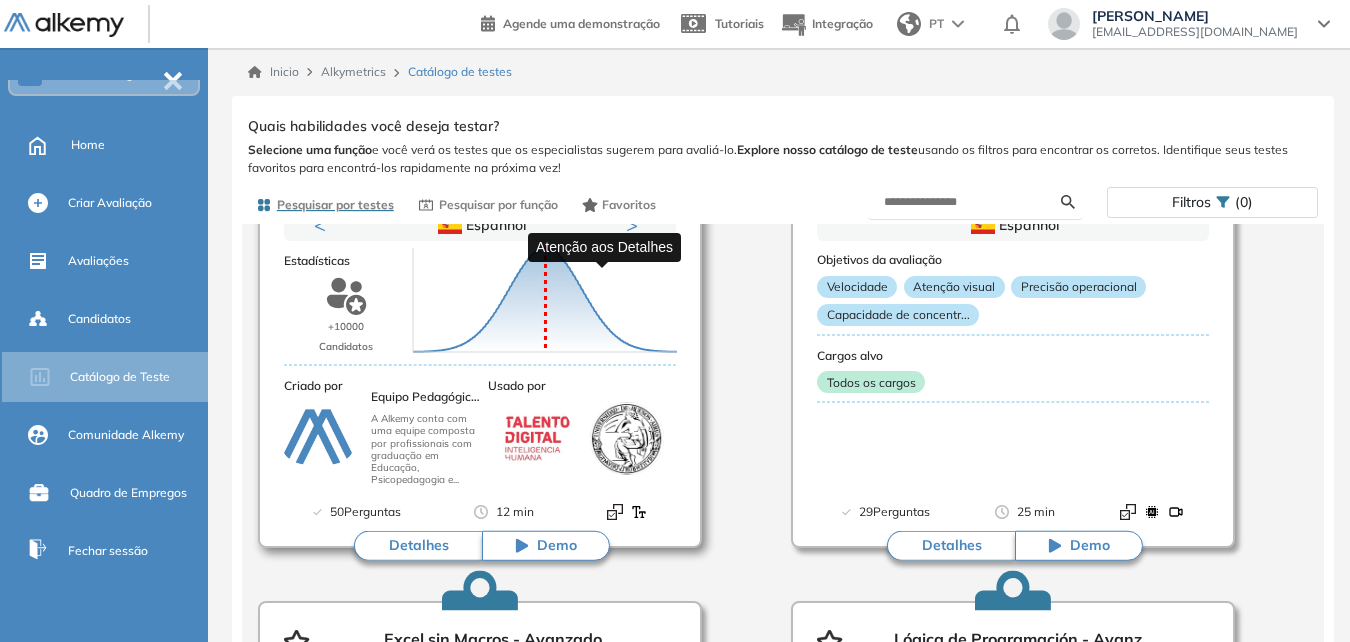 scroll, scrollTop: 200, scrollLeft: 0, axis: vertical 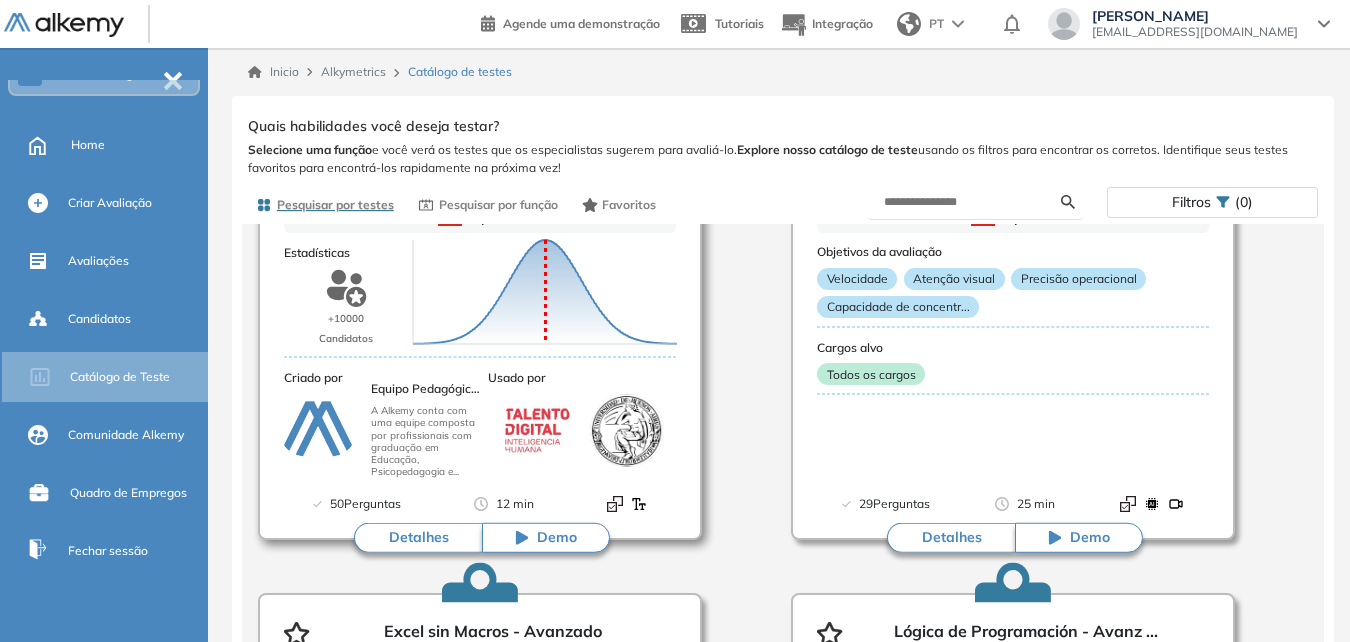 click on "Detalhes" at bounding box center [418, 538] 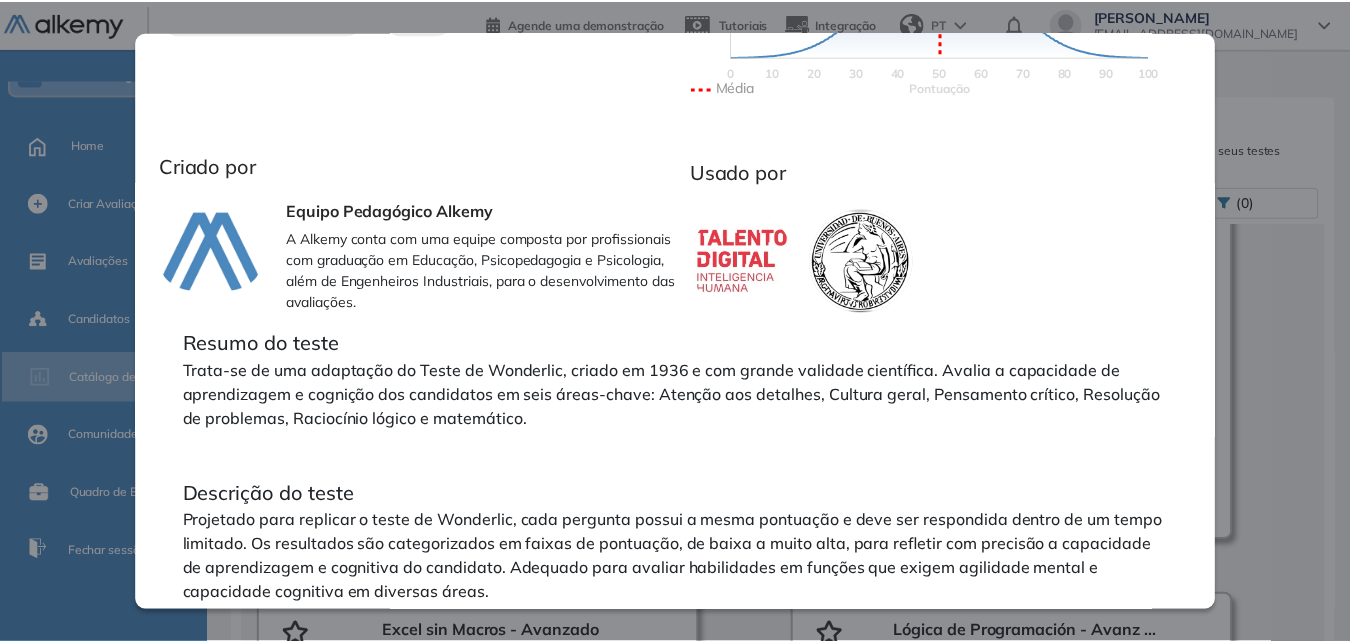 scroll, scrollTop: 628, scrollLeft: 0, axis: vertical 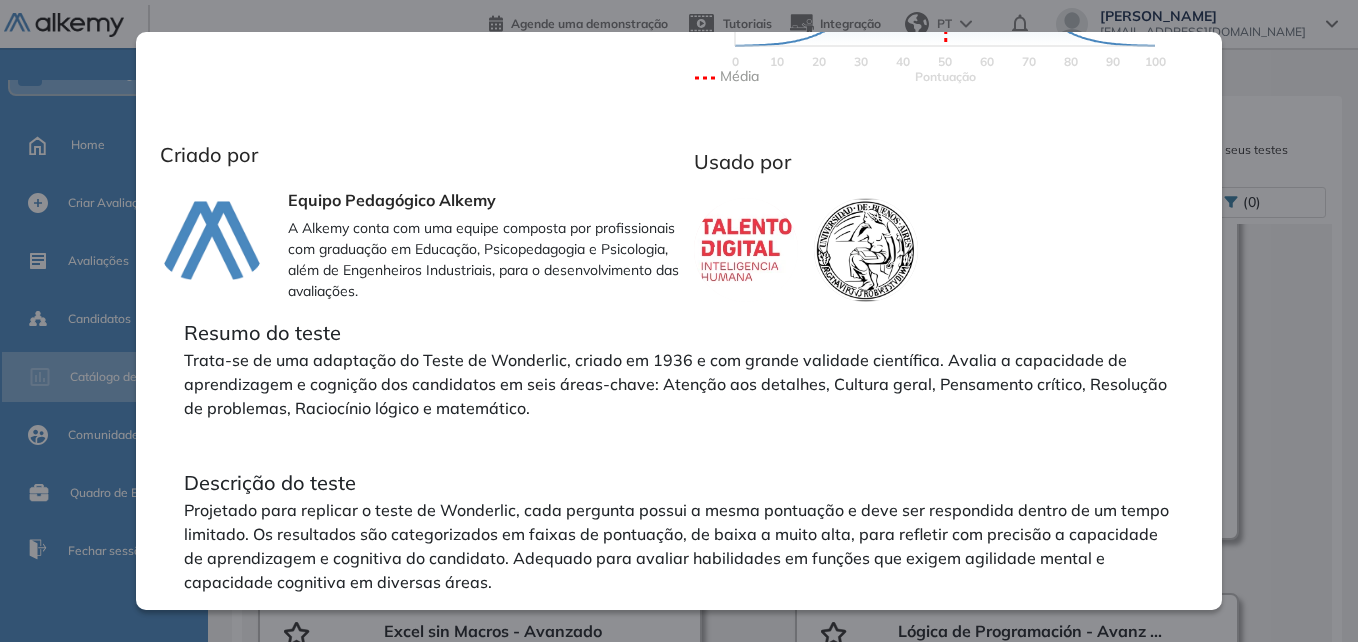 click at bounding box center (938, 250) 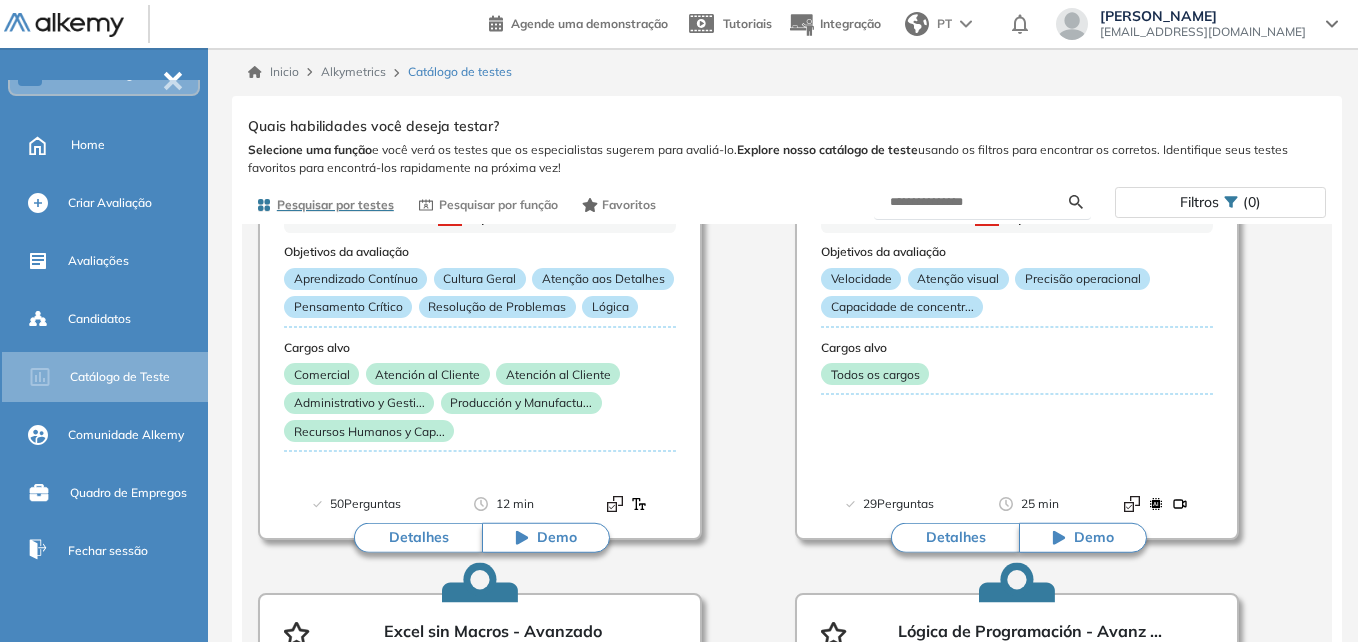 click on "Capacidad de Aprendizaje en Adultos Integrador Mostrar perguntas de exemplo Demo Experiência Popular Sugerido Psicométricas 12 minutos 50  Perguntas Disponível em Espanhol Português Tipo de perguntas Este teste cobre: Aprendizado Contínuo Cultura Geral Atenção aos Detalhes Pensamento Crítico Resolução de Problemas Lógica Criado por Equipo Pedagógico Alkemy A Alkemy conta com uma equipe composta por profissionais com graduação em Educação, Psicopedagogia e Psicologia, além de Engenheiros Industriais, para o desenvolvimento das avaliações.   Estadísticas Comparar por empresa Geral Geral Comparar por função Geral Geral Tecnologia Perfis sem função definida Administrativo e Gestão, Contábil ou Financeiro Estadísticas foram feitas com base em dados da todos os candidatos
50 pts Média 50 pts Média Talentos : +1000 Pontuação 0 10 20 30 40 50 60 70 80 90 100 Média Usado por Resumo do teste Descrição do teste Quais habilidades você deseja testar?" at bounding box center (787, 383) 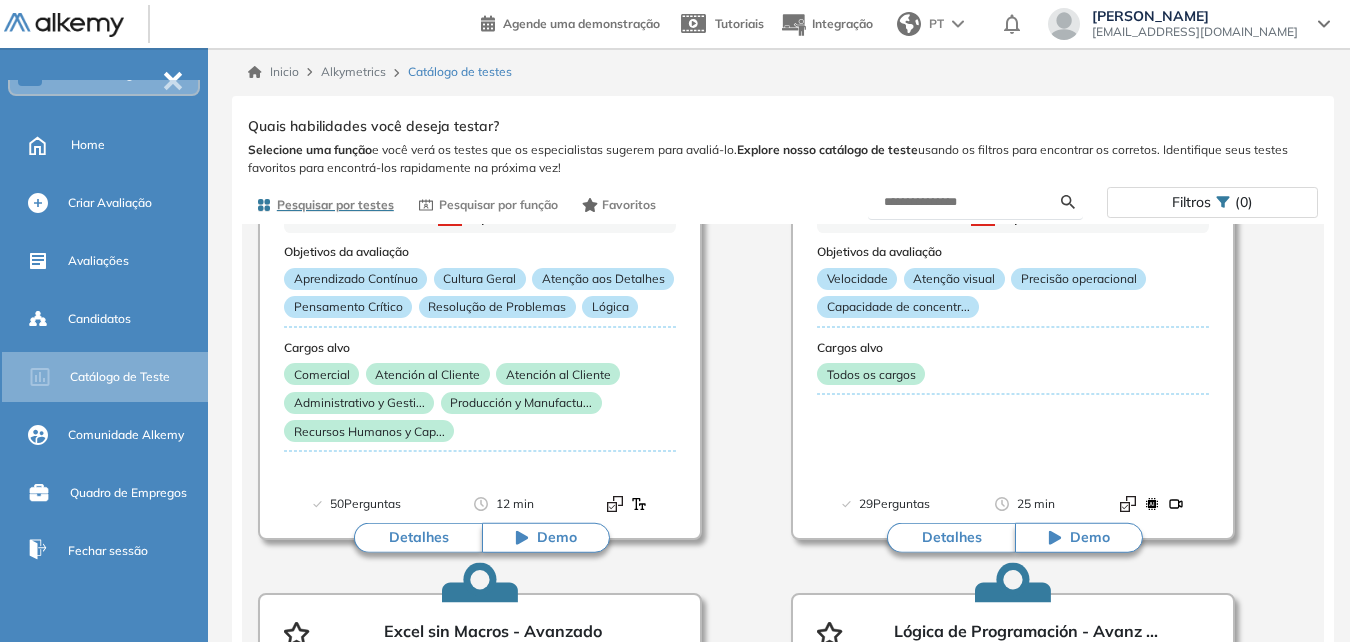 scroll, scrollTop: 20, scrollLeft: 0, axis: vertical 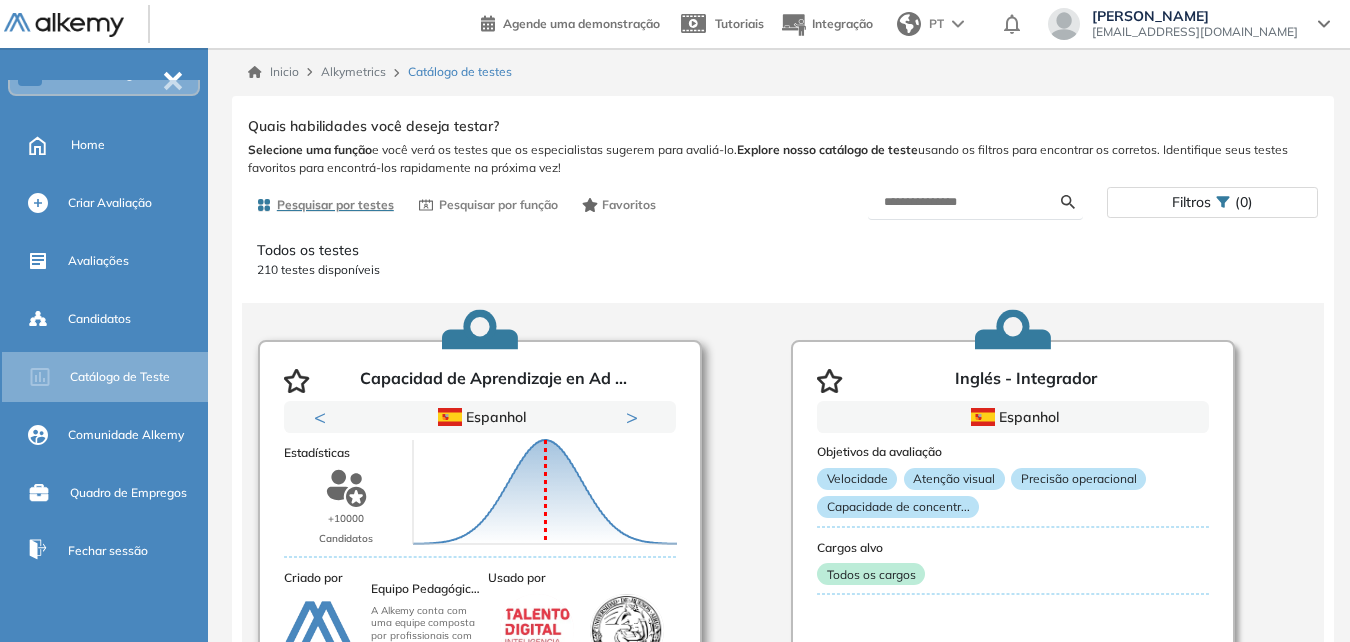 click on "Pontuação 0 10 20 30 40 50 60 70 80 90 100 Média" at bounding box center (545, 492) 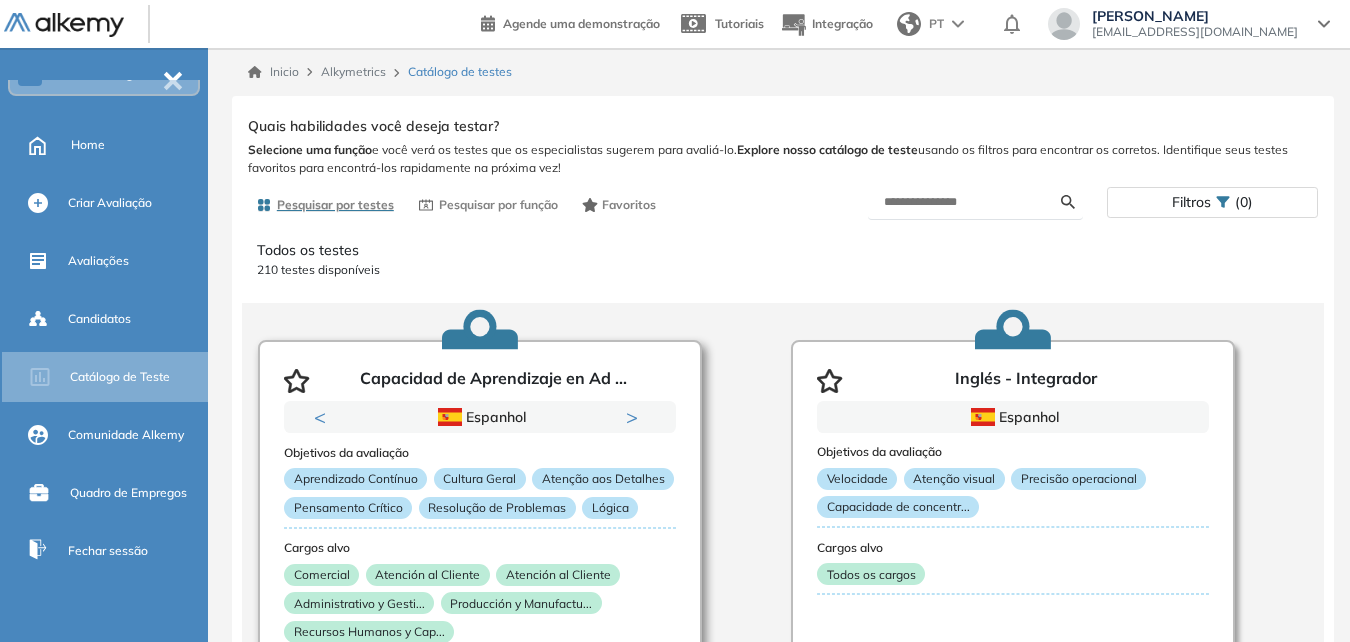 click on "Previous" at bounding box center [324, 417] 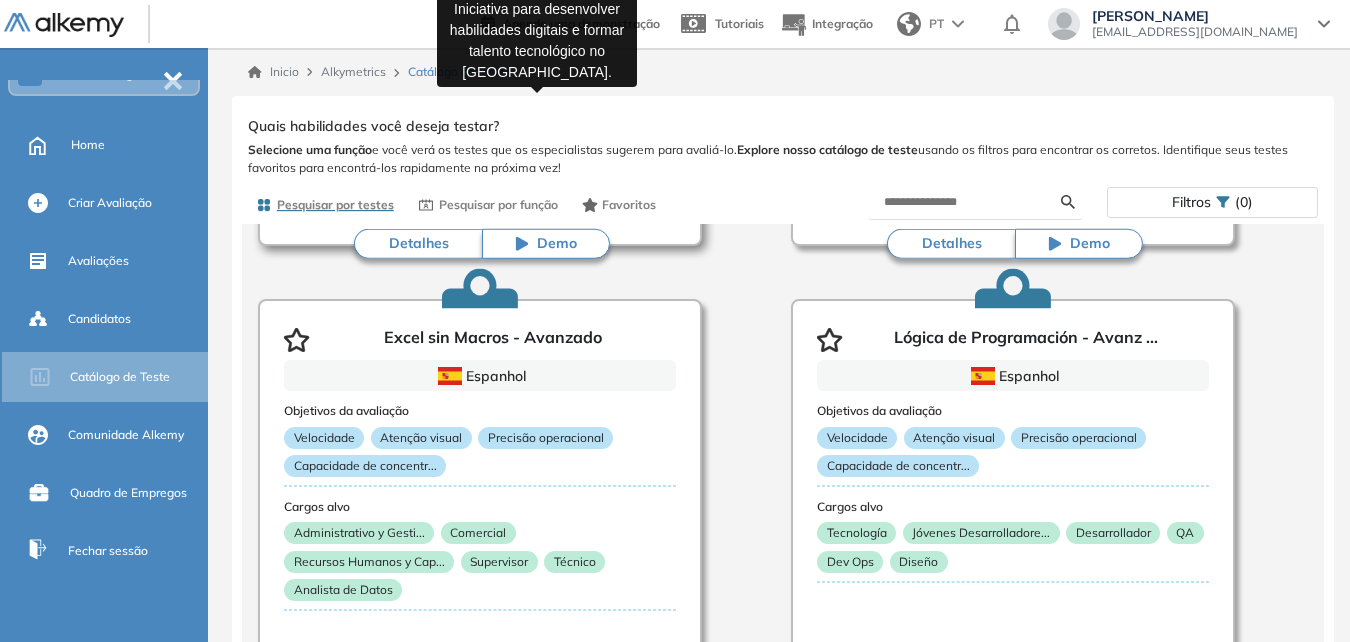 scroll, scrollTop: 500, scrollLeft: 0, axis: vertical 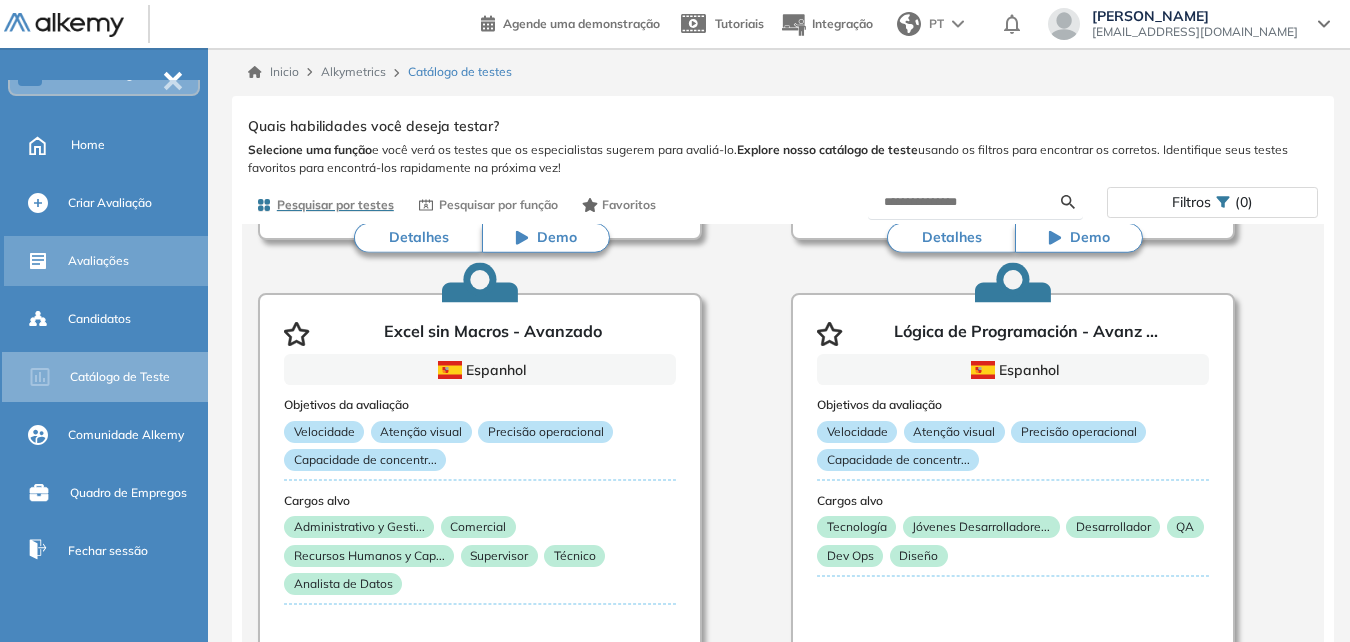 click on "Avaliações" at bounding box center [98, 261] 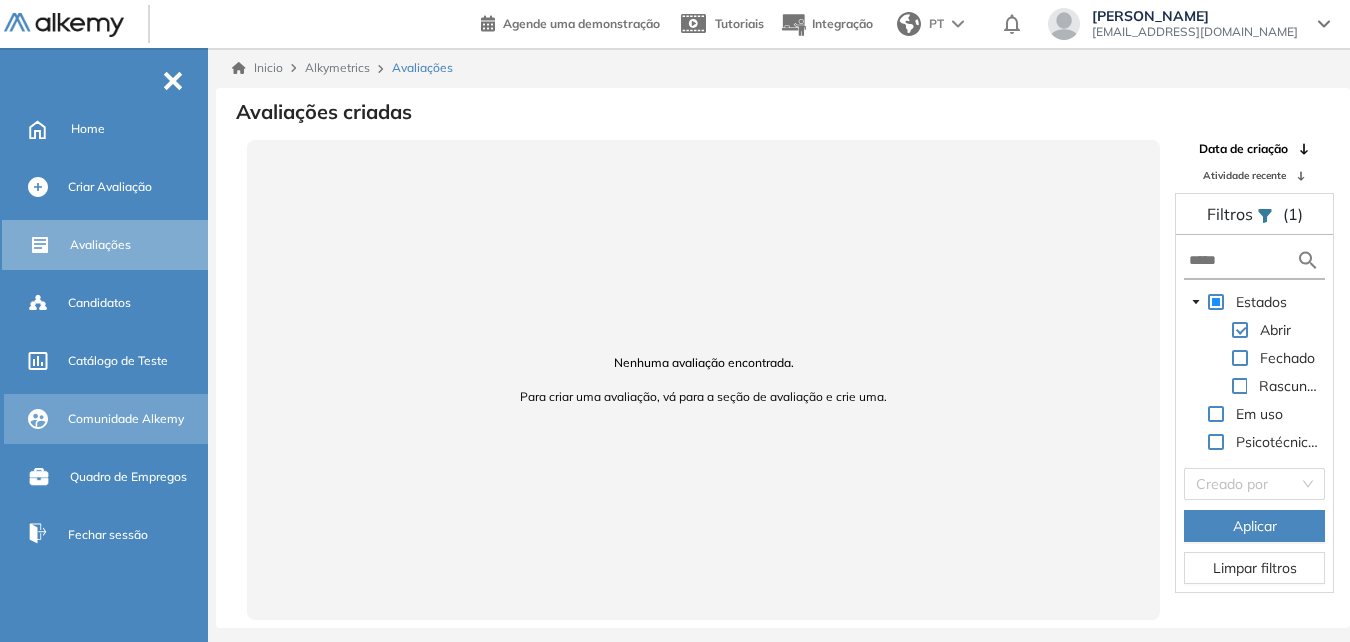 scroll, scrollTop: 120, scrollLeft: 0, axis: vertical 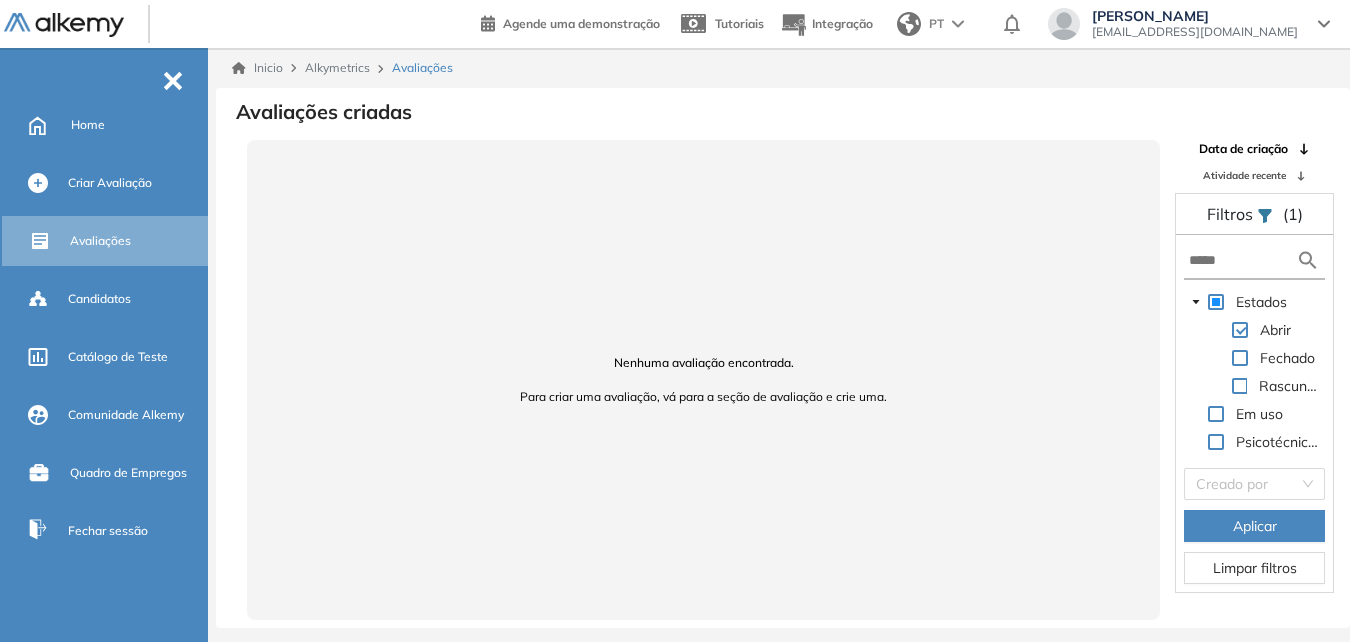 click on "Marcilene De Jesus Santos Correia" at bounding box center [1195, 16] 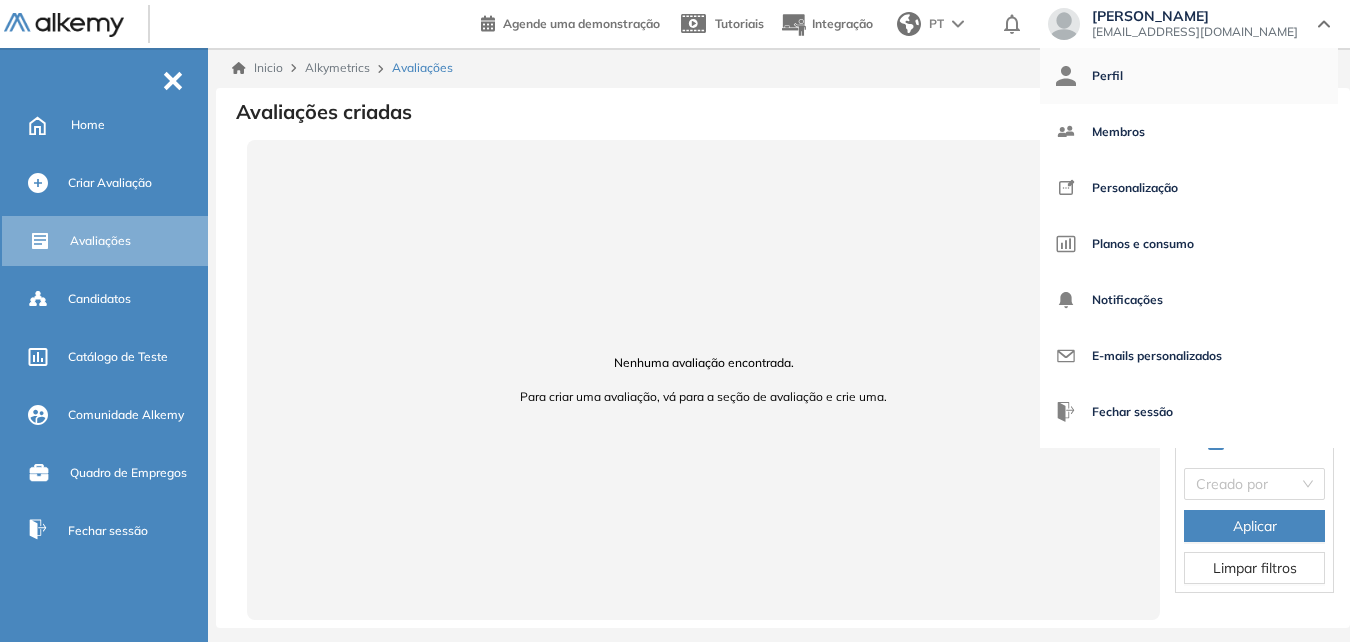 click on "Perfil" at bounding box center (1189, 76) 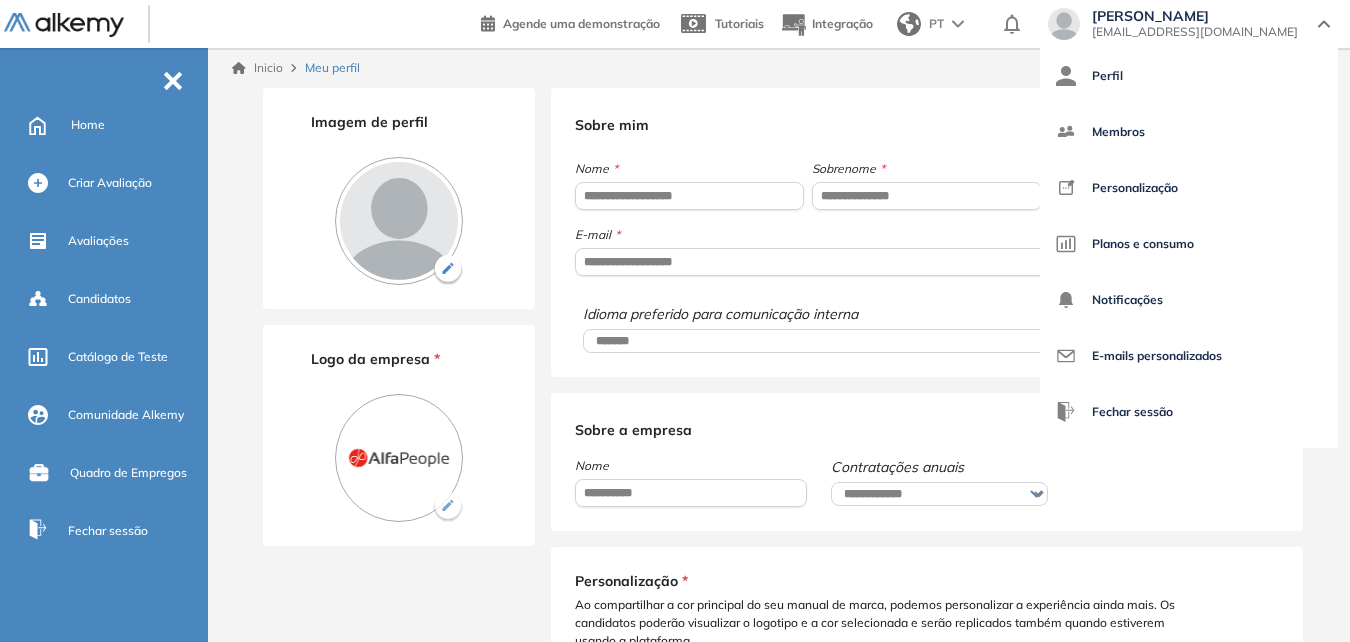 click on "**********" at bounding box center [927, 232] 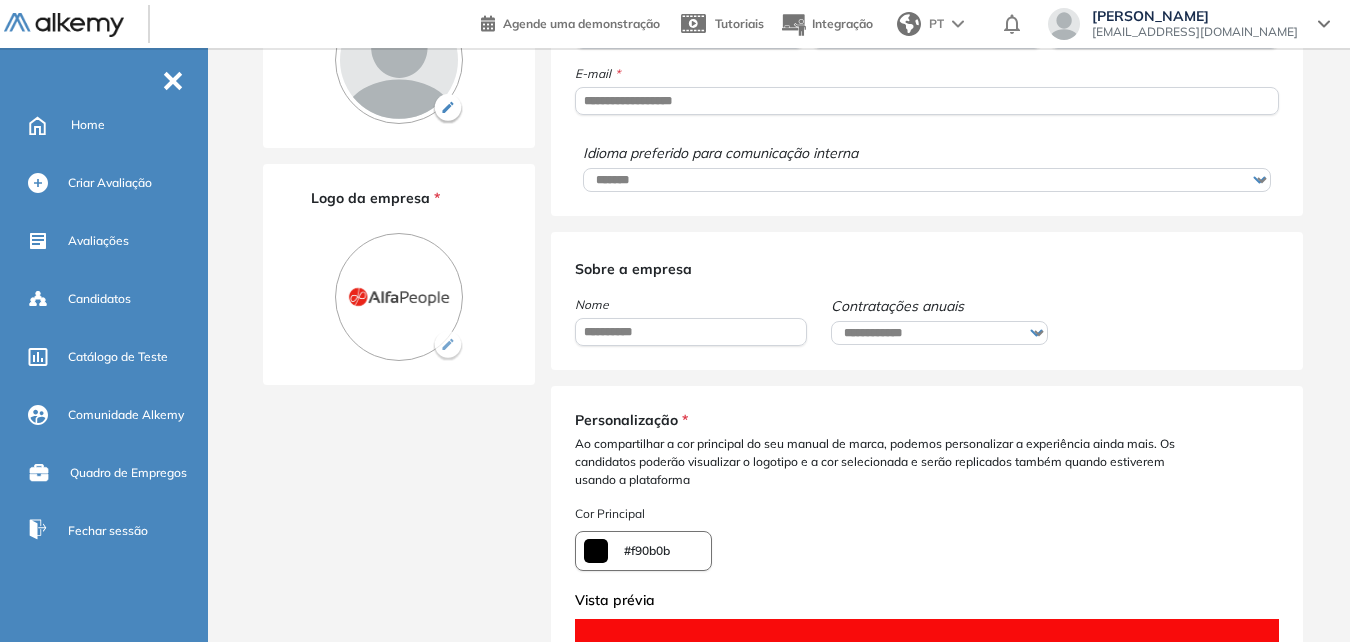 scroll, scrollTop: 200, scrollLeft: 0, axis: vertical 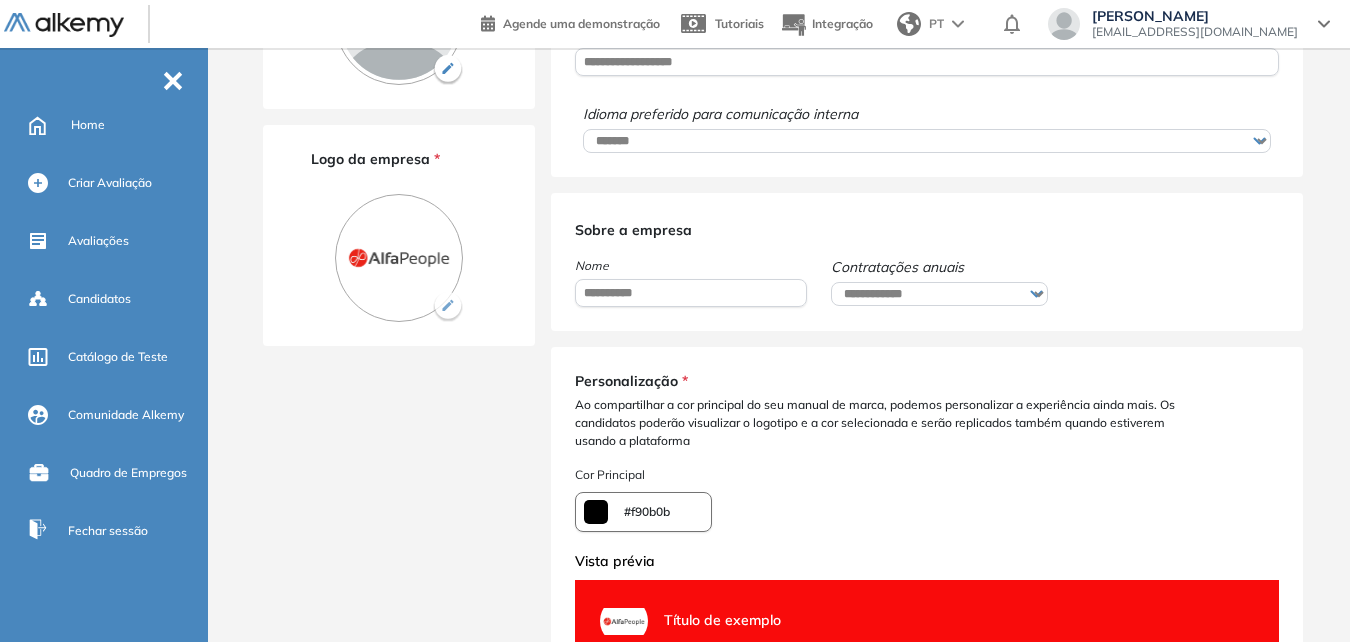 click on "**********" at bounding box center (939, 294) 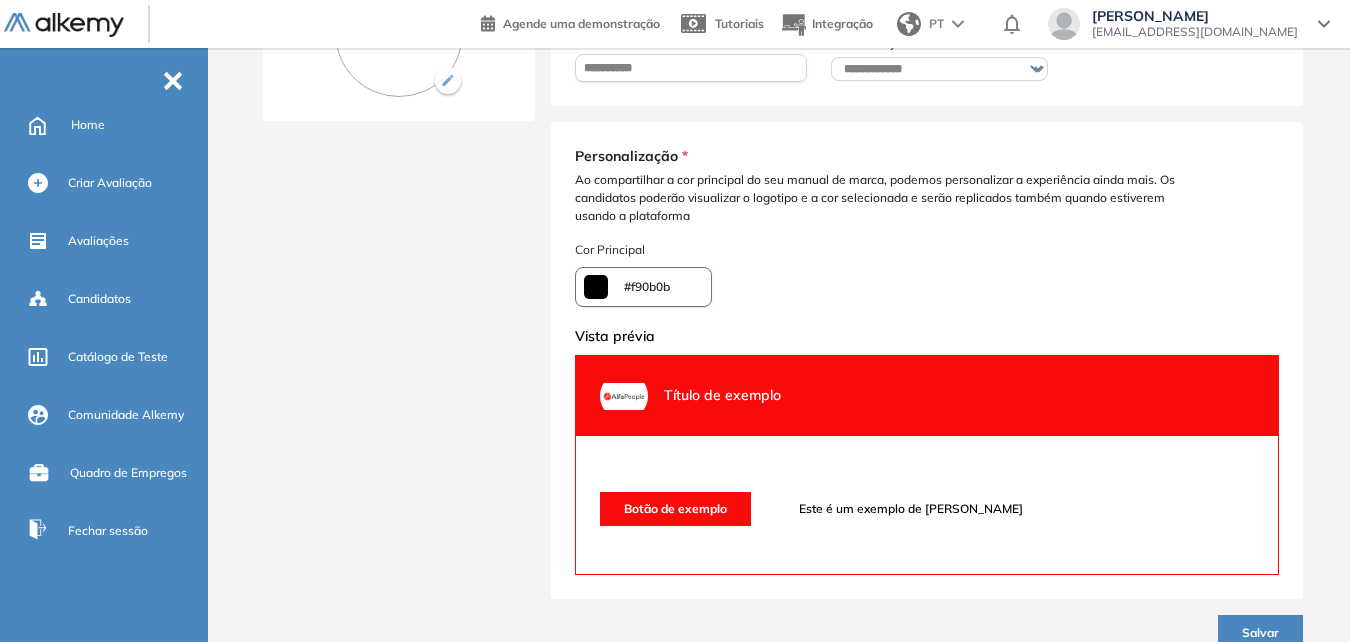 scroll, scrollTop: 485, scrollLeft: 0, axis: vertical 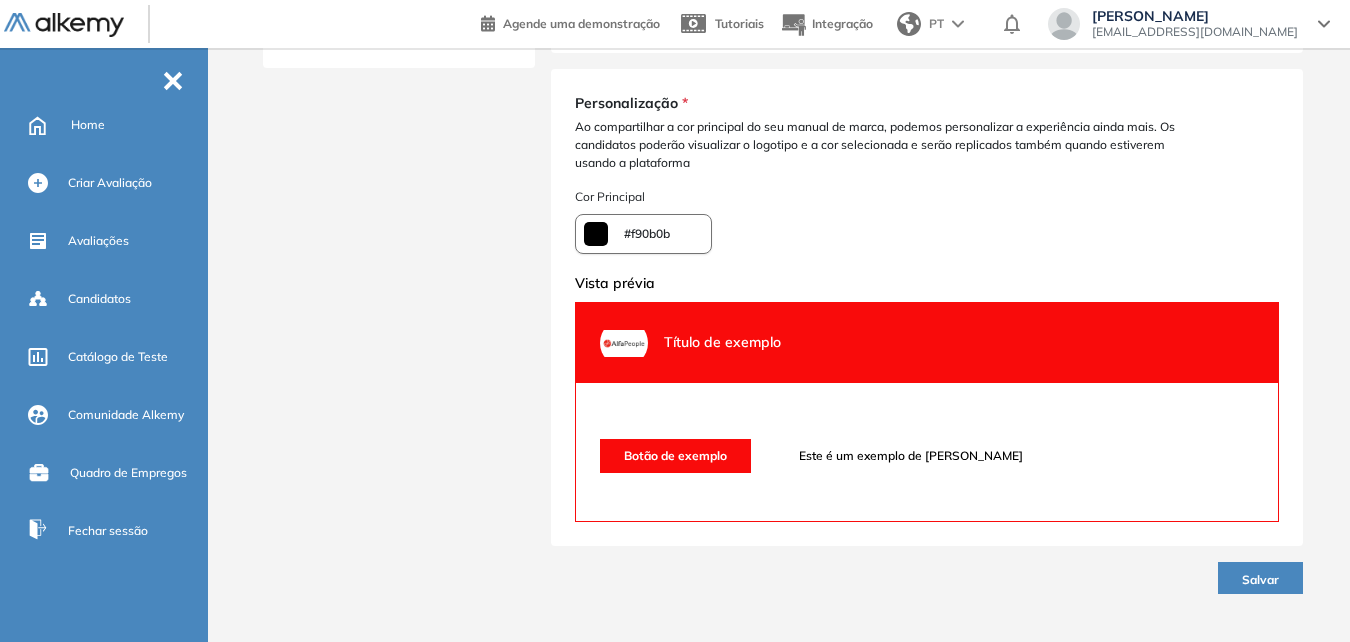 click on "Botão de exemplo" at bounding box center [675, 456] 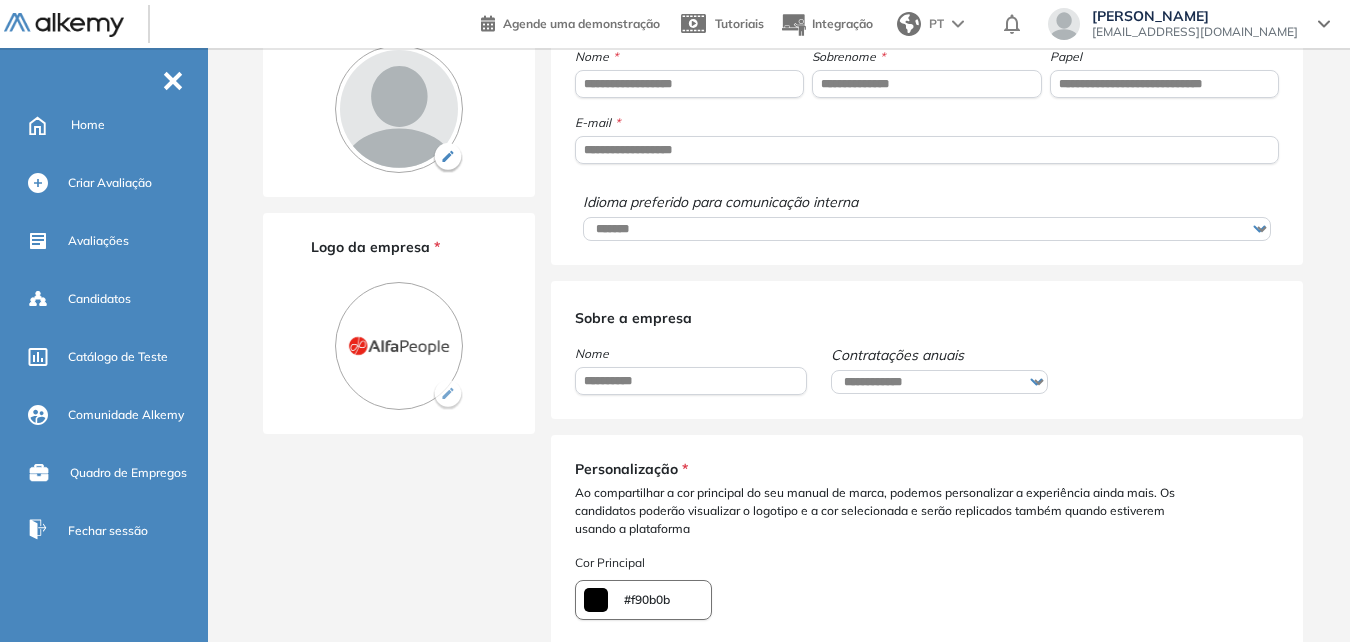 scroll, scrollTop: 0, scrollLeft: 0, axis: both 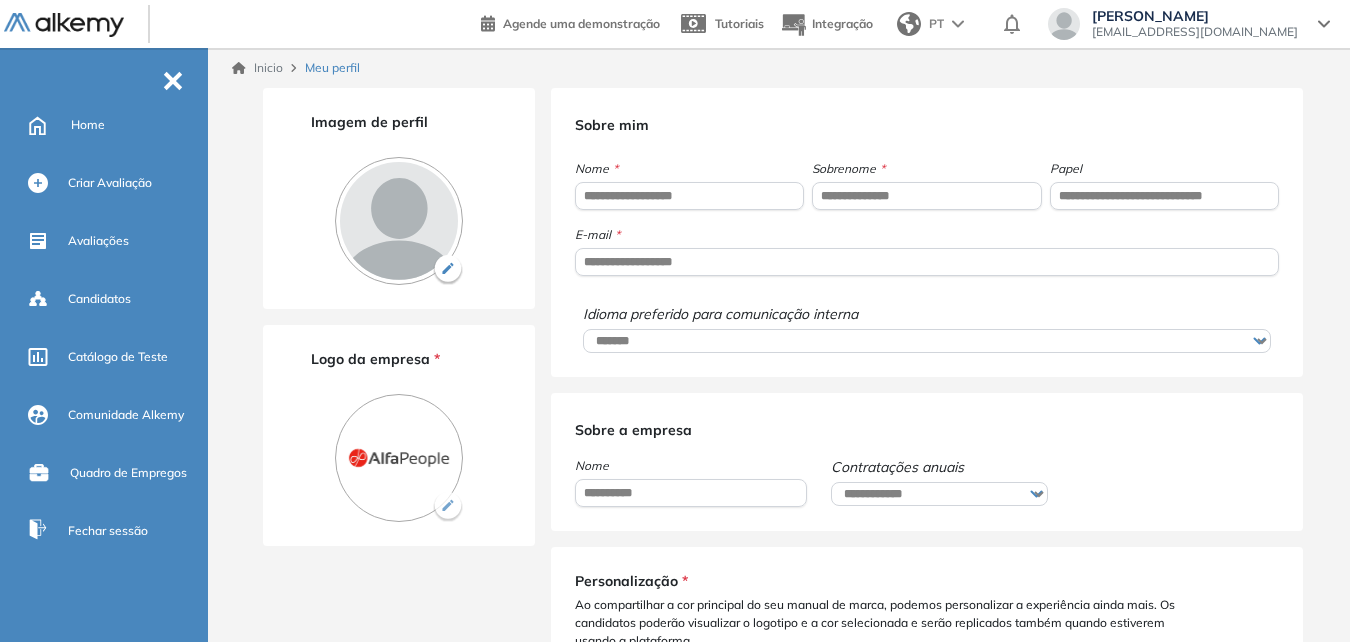 click at bounding box center (399, 221) 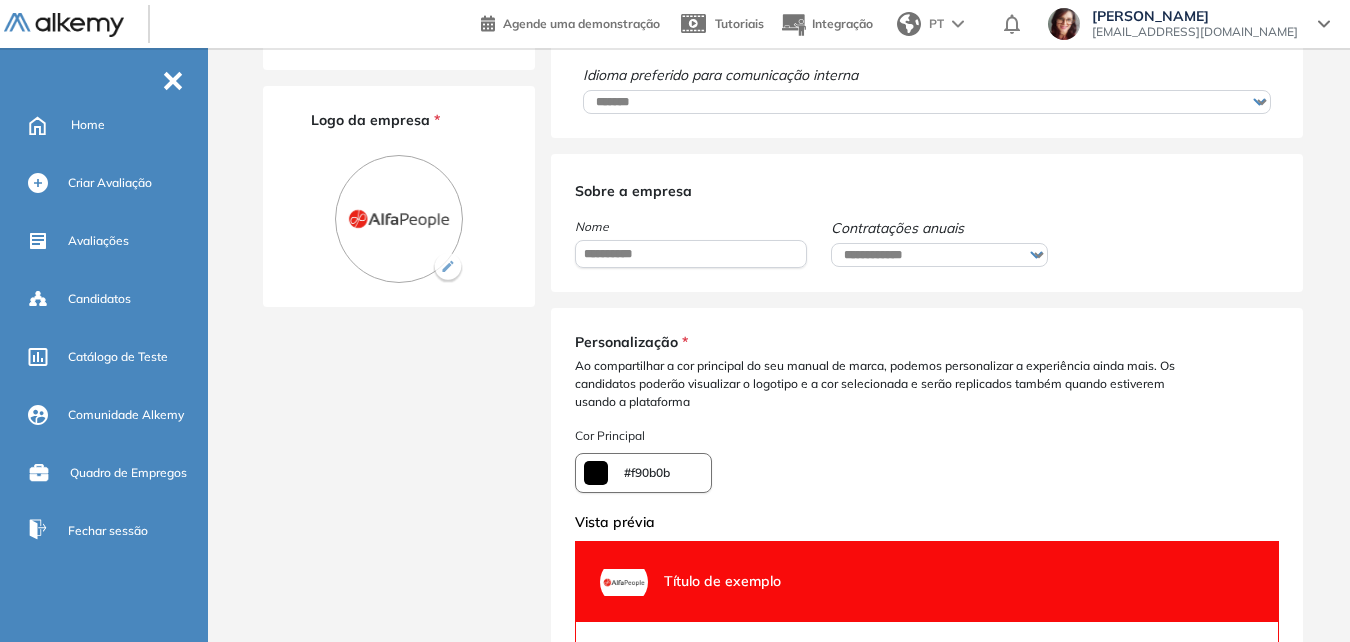 scroll, scrollTop: 0, scrollLeft: 0, axis: both 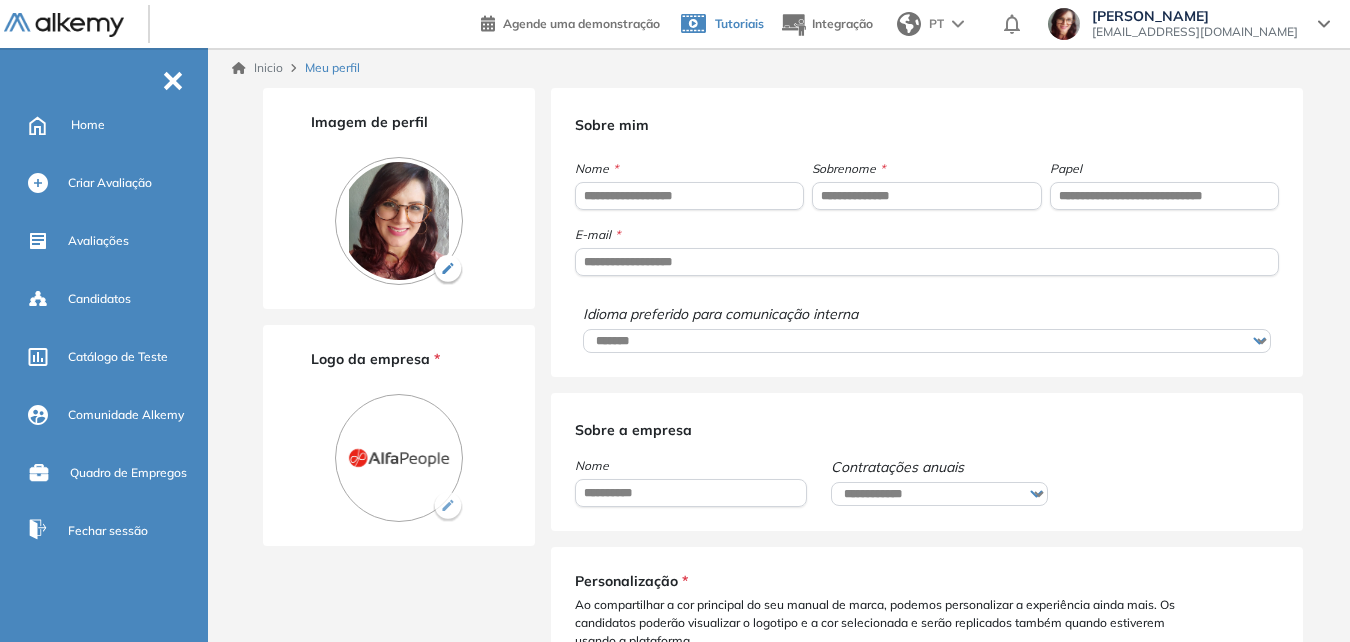 click 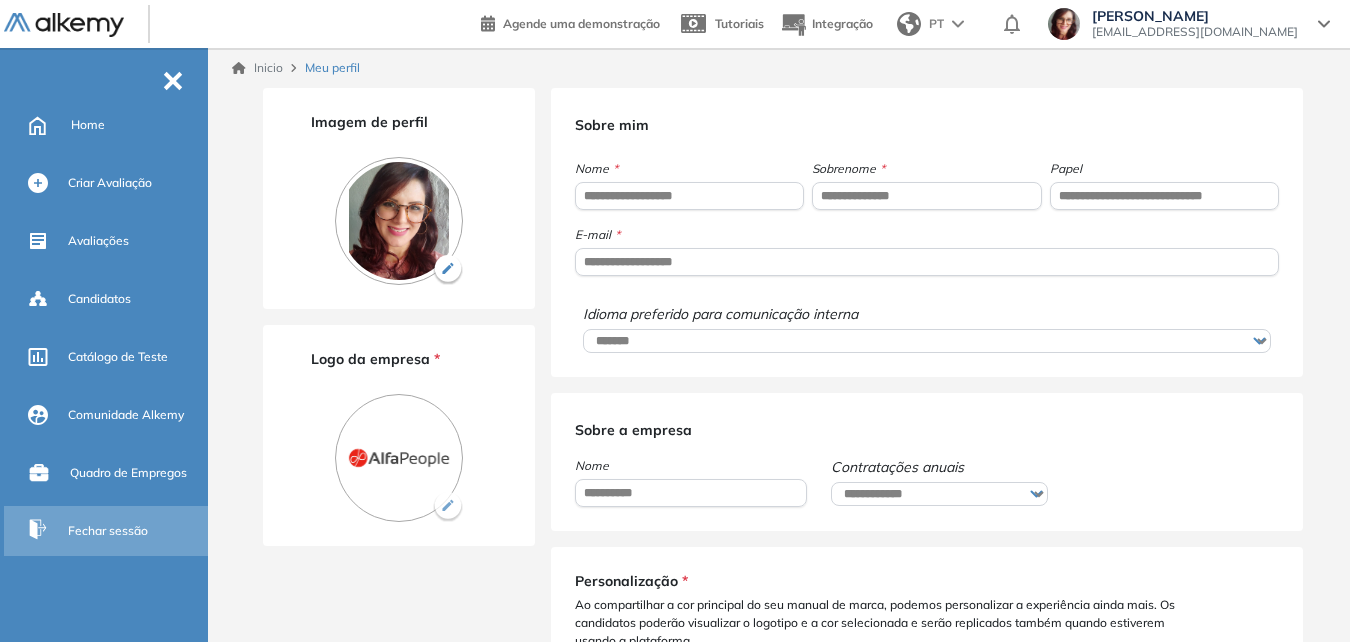 click on "Fechar sessão" at bounding box center (108, 531) 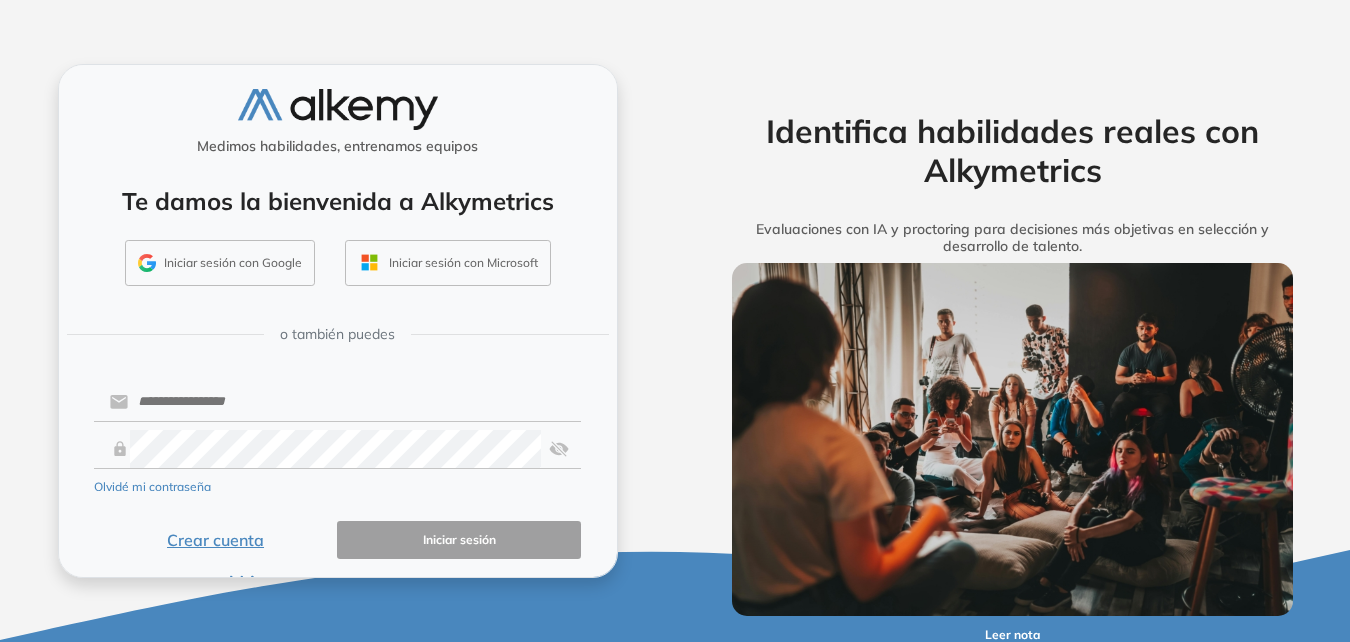 scroll, scrollTop: 0, scrollLeft: 0, axis: both 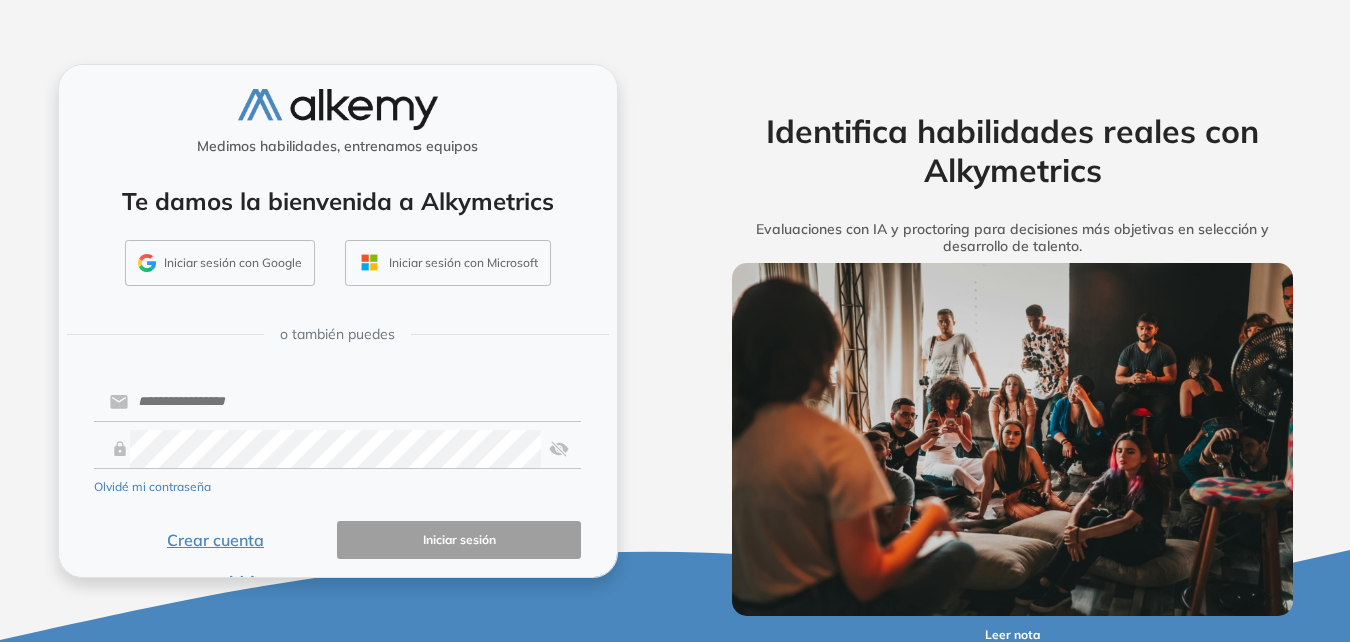 click on "o también puedes" at bounding box center [338, 334] 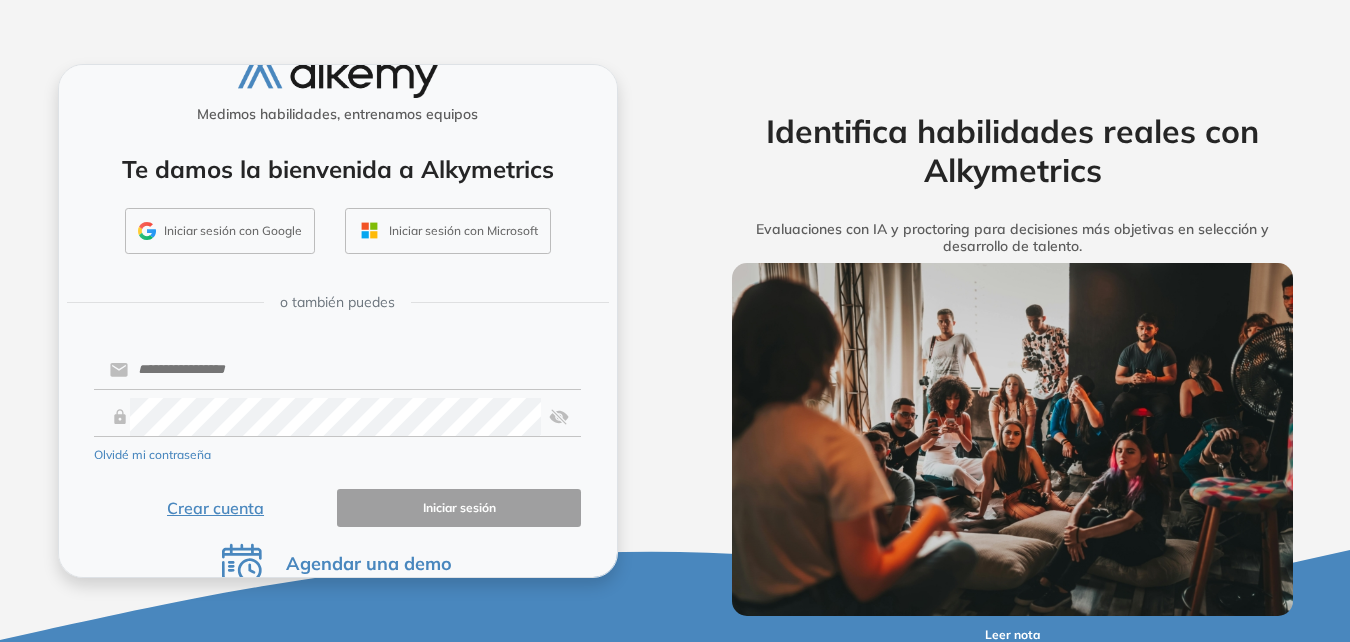 scroll, scrollTop: 62, scrollLeft: 0, axis: vertical 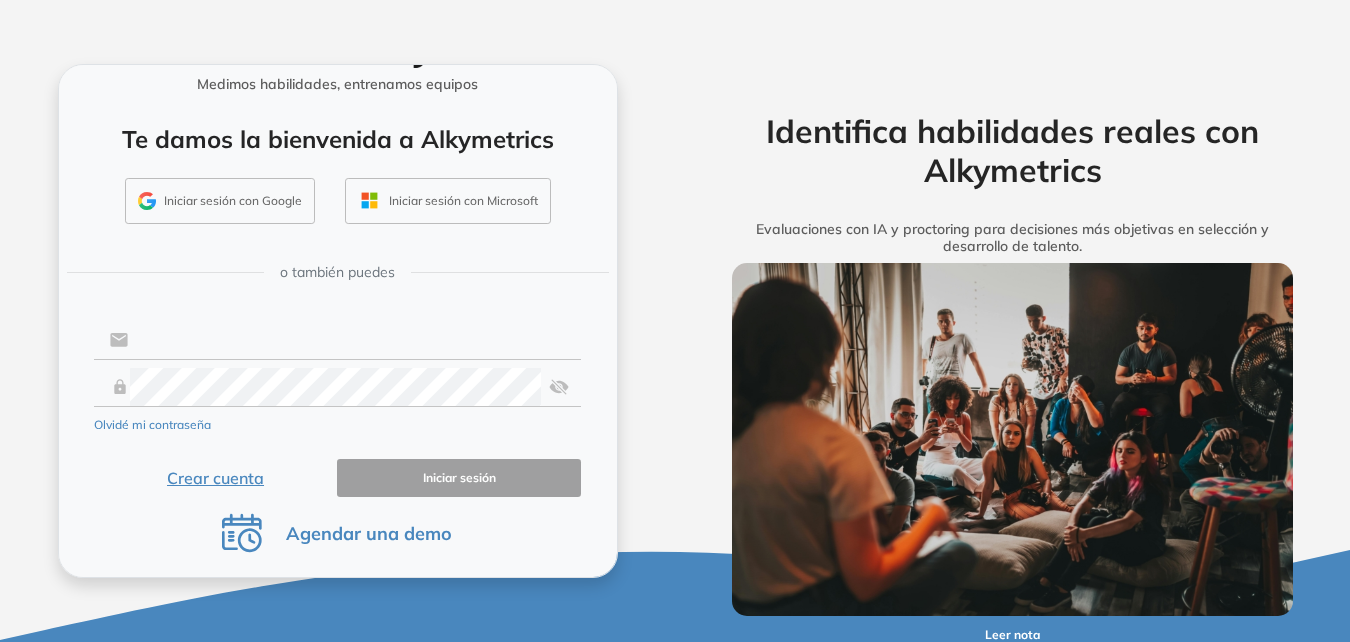 click at bounding box center (354, 340) 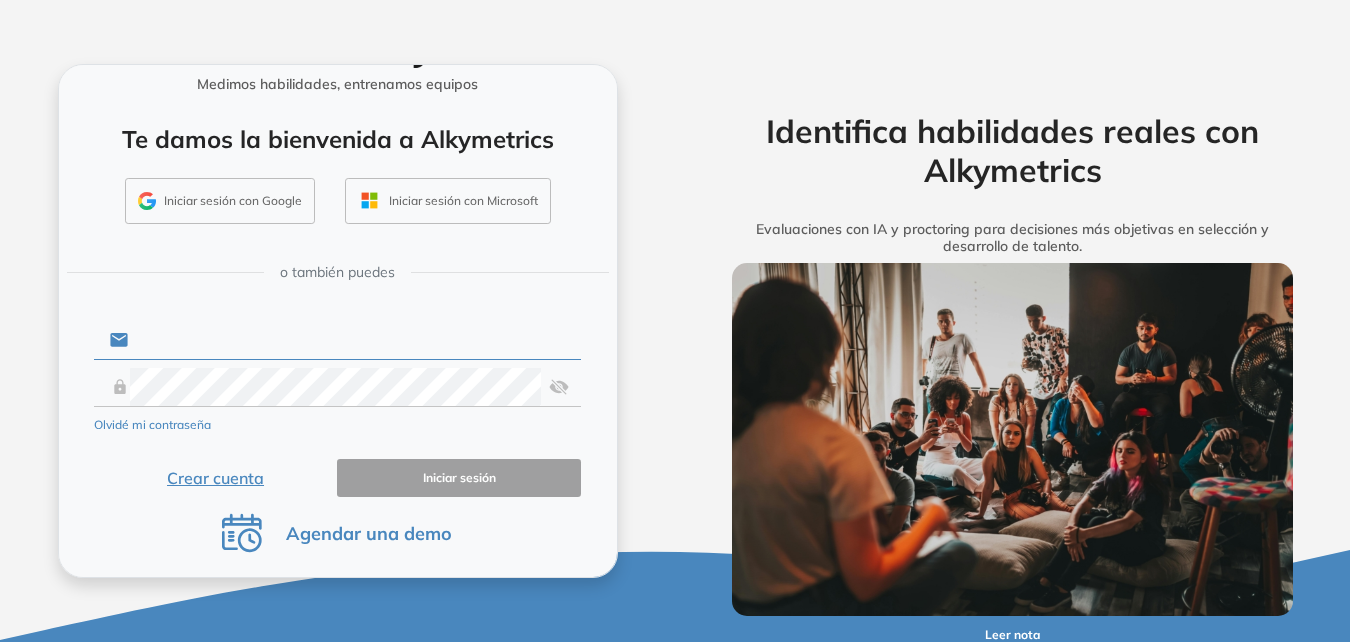 type on "**********" 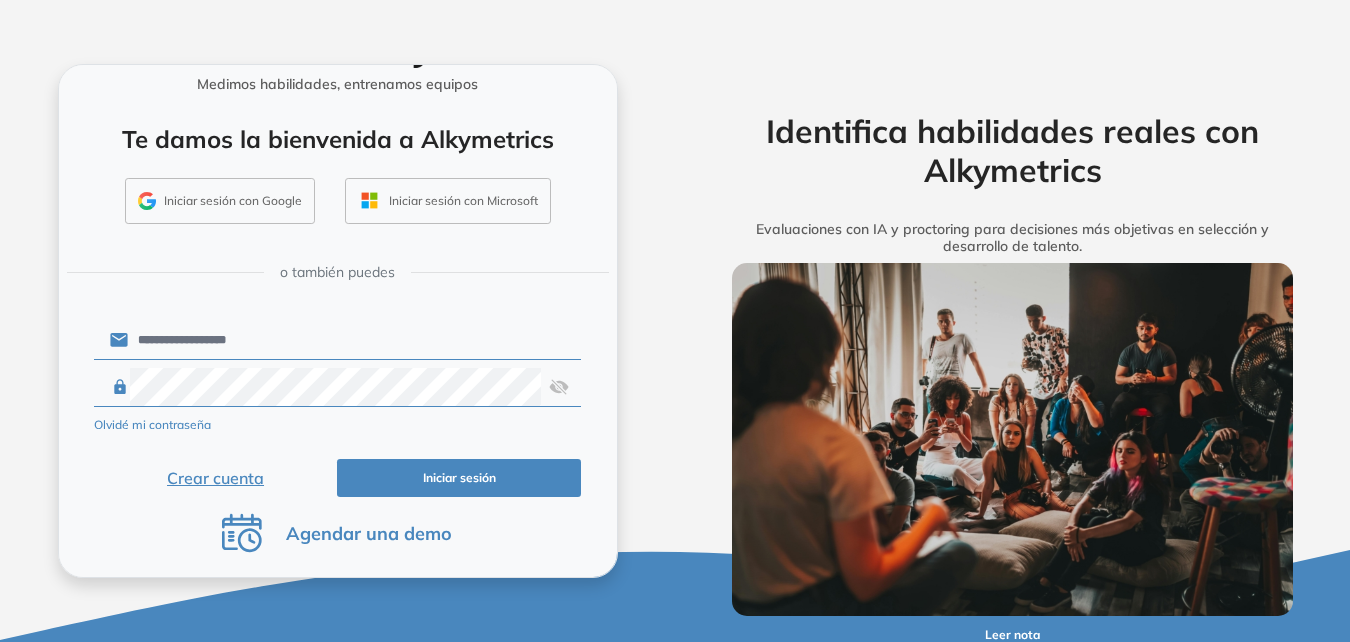 click at bounding box center (559, 387) 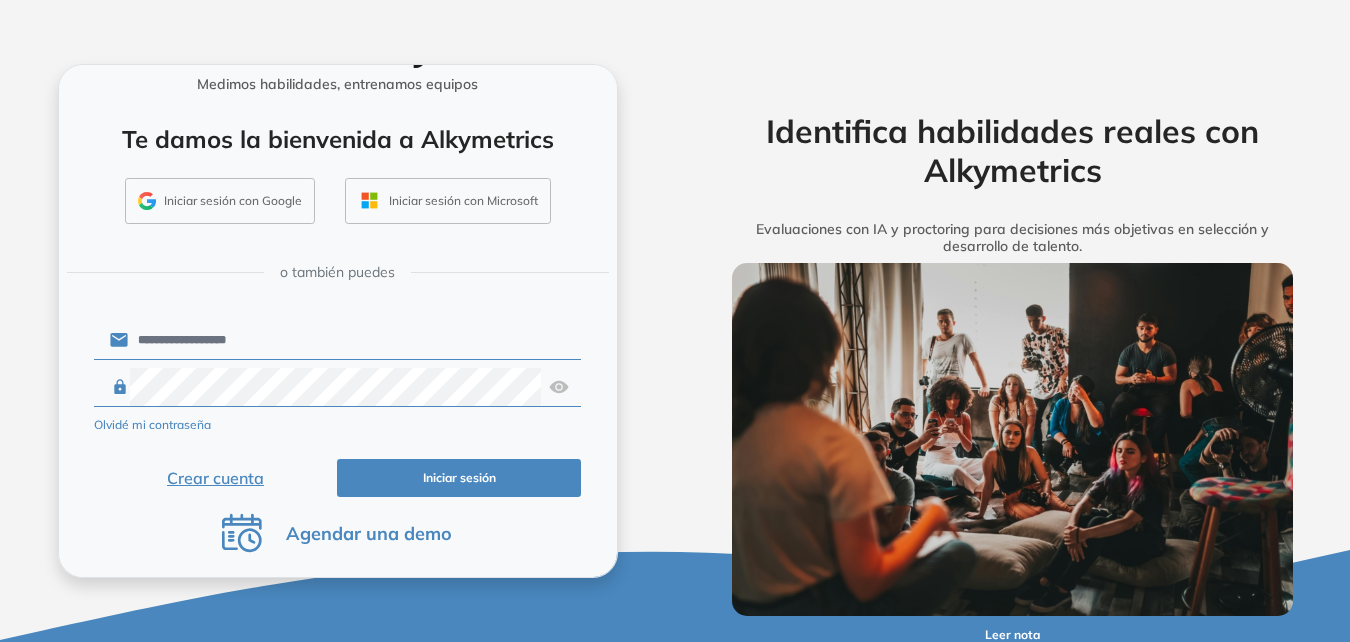 click at bounding box center [559, 387] 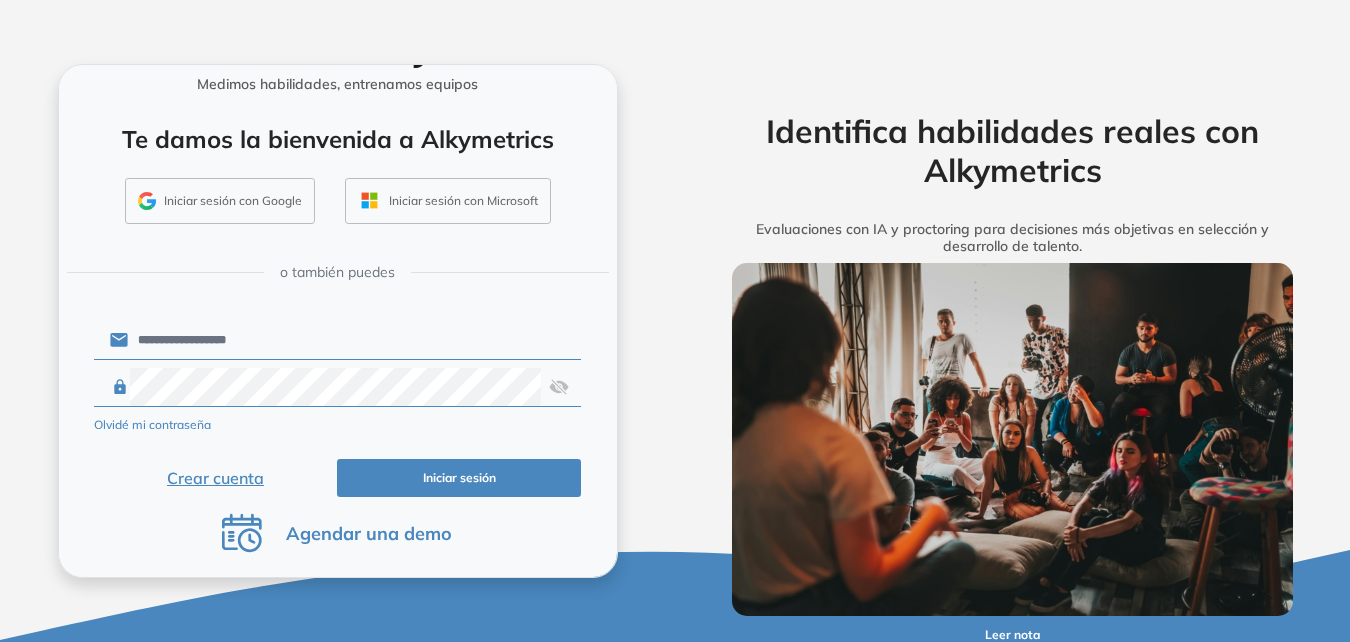 click on "Iniciar sesión" at bounding box center [459, 478] 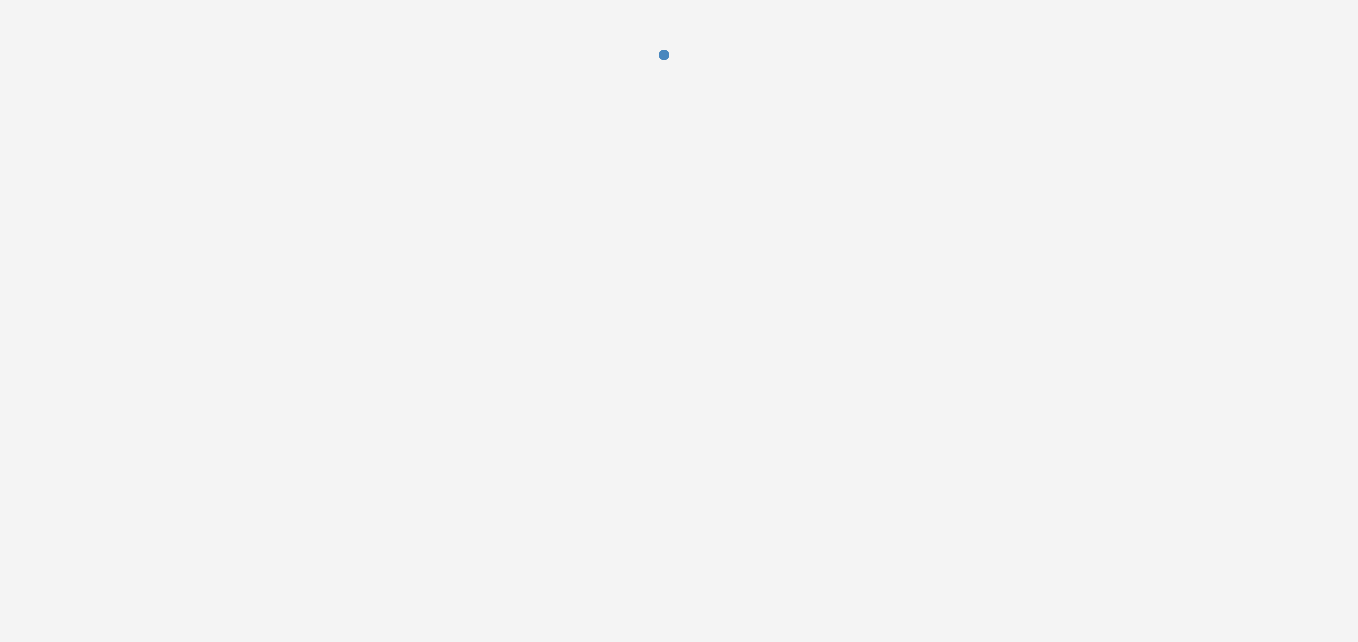scroll, scrollTop: 0, scrollLeft: 0, axis: both 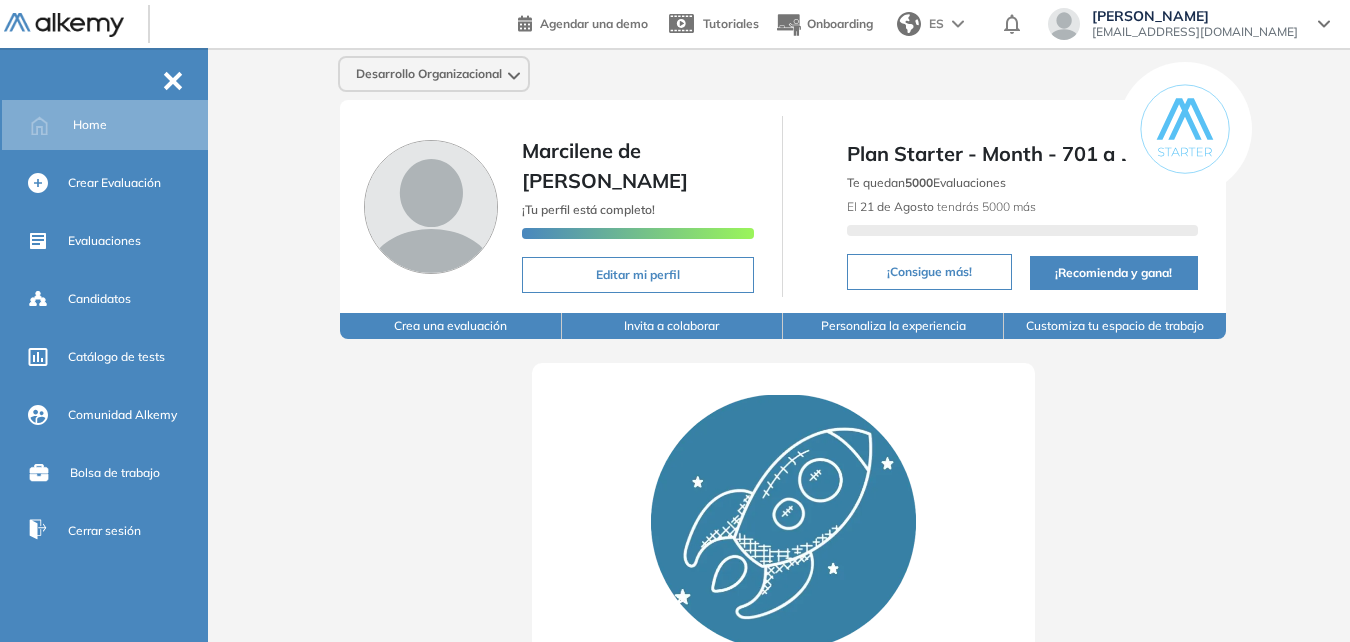 click on "ES" at bounding box center [932, 24] 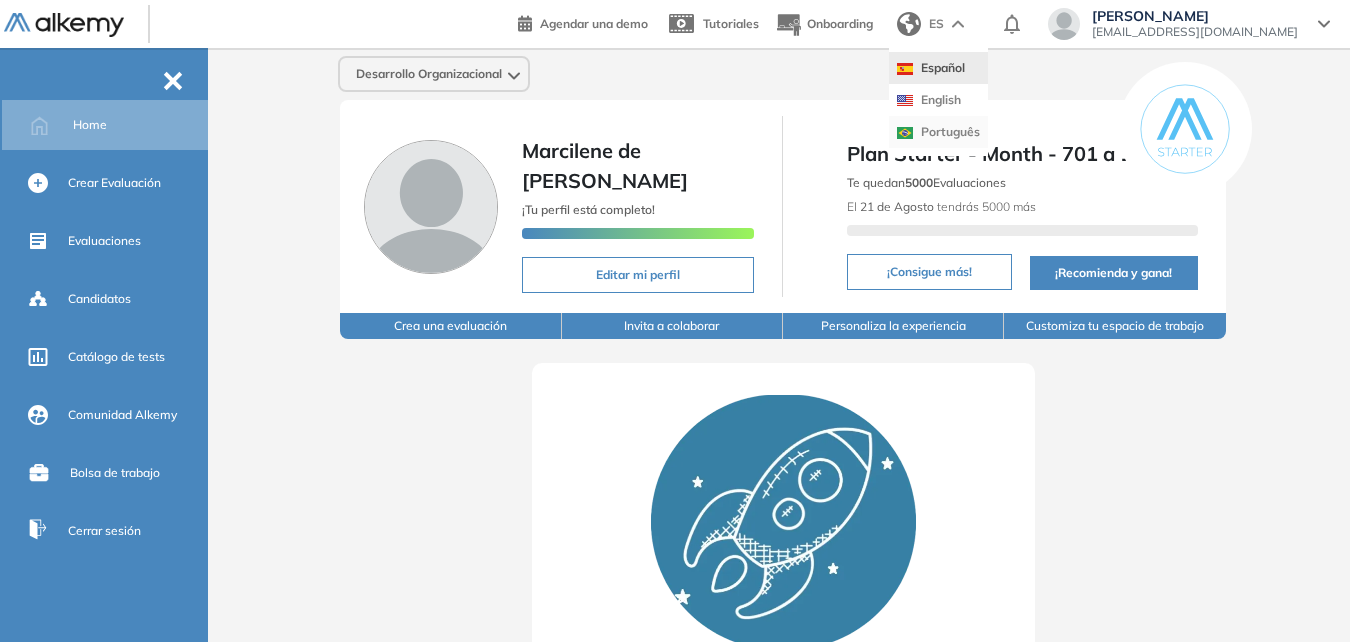 click on "Português" at bounding box center [938, 132] 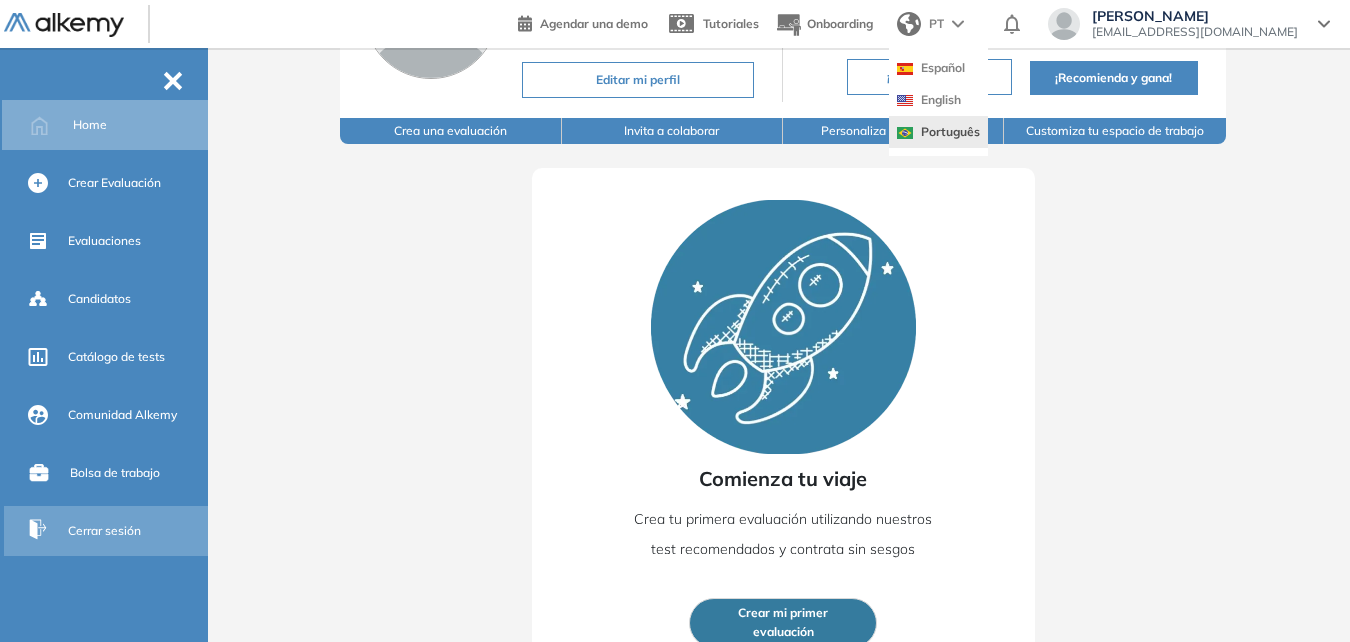 scroll, scrollTop: 200, scrollLeft: 0, axis: vertical 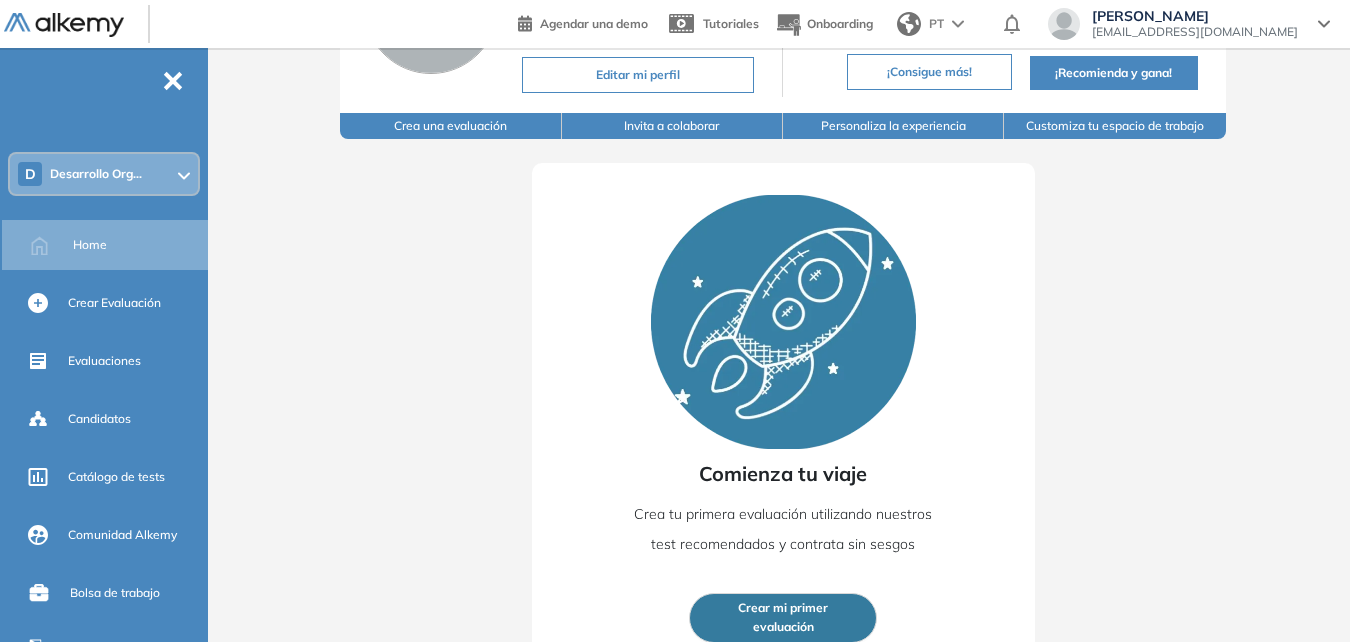 click on "Comienza tu viaje Crea tu primera evaluación utilizando nuestros test recomendados y contrata sin sesgos Crear mi primer evaluación" at bounding box center (783, 407) 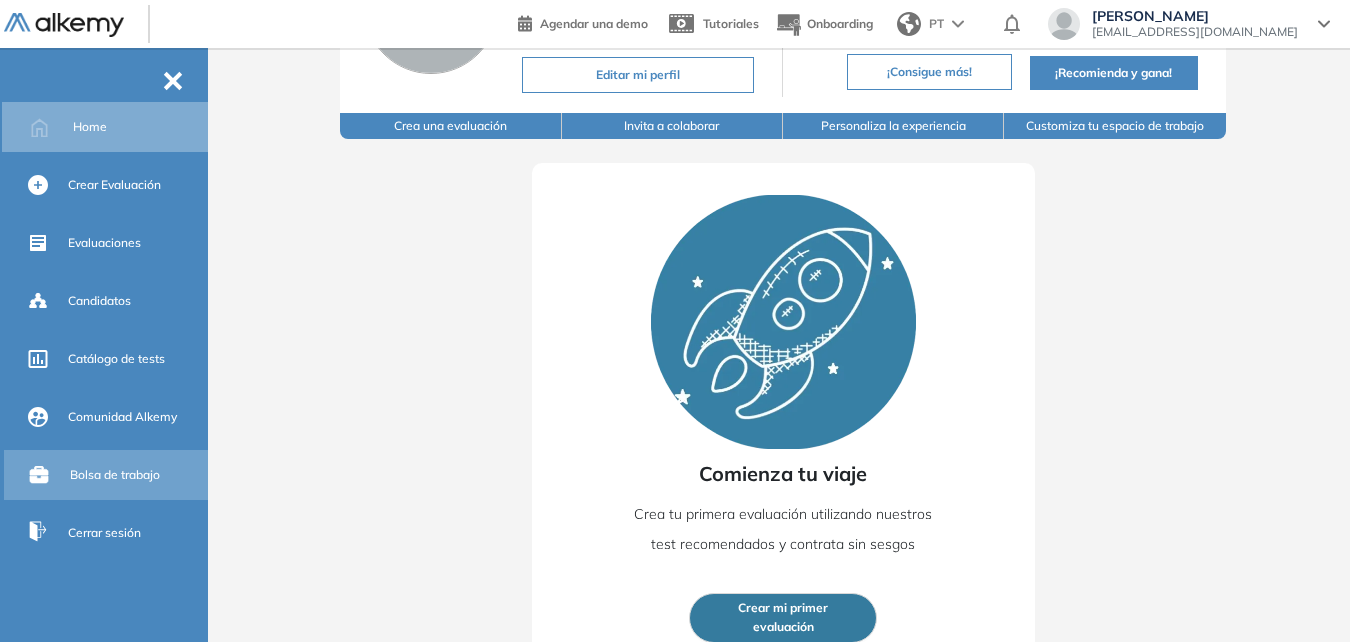 scroll, scrollTop: 120, scrollLeft: 0, axis: vertical 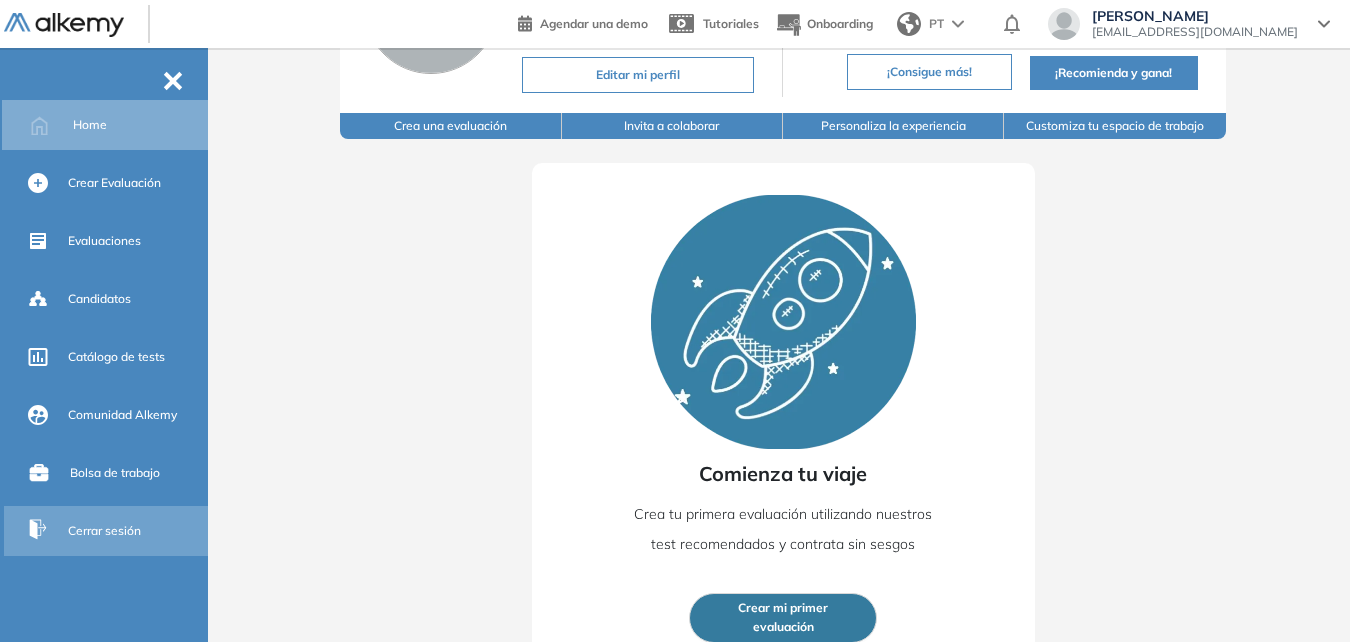 click on "Cerrar sesión" at bounding box center [104, 531] 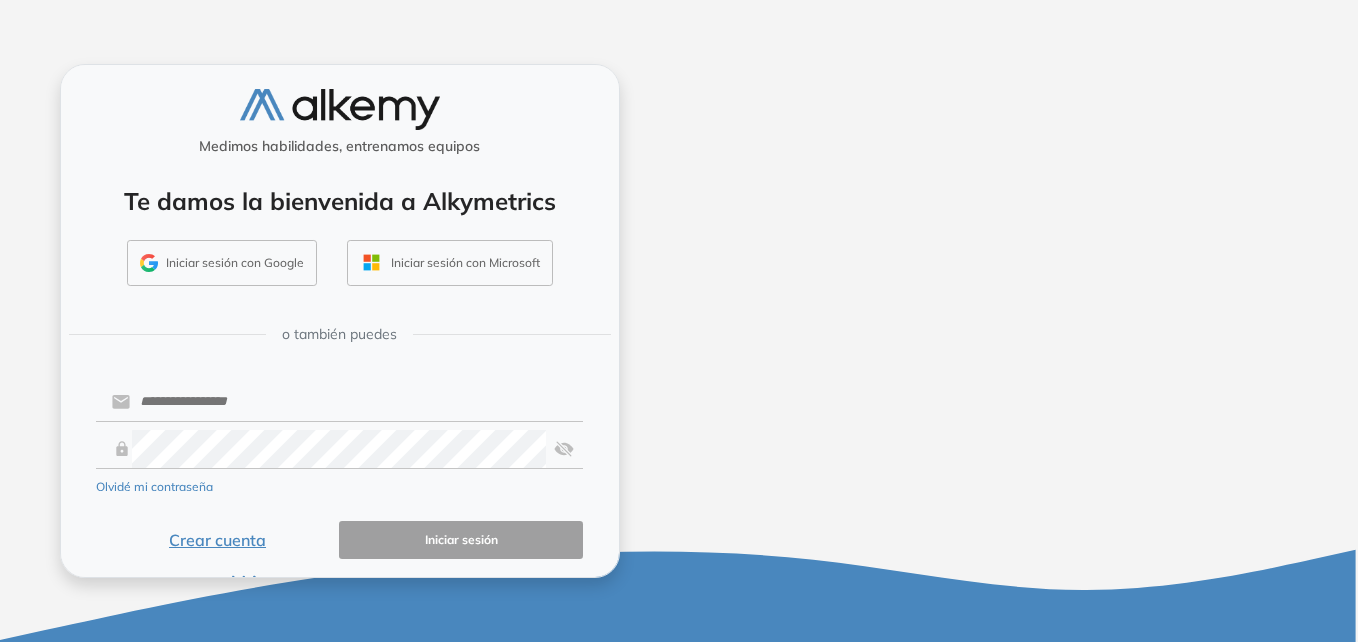 scroll, scrollTop: 0, scrollLeft: 0, axis: both 